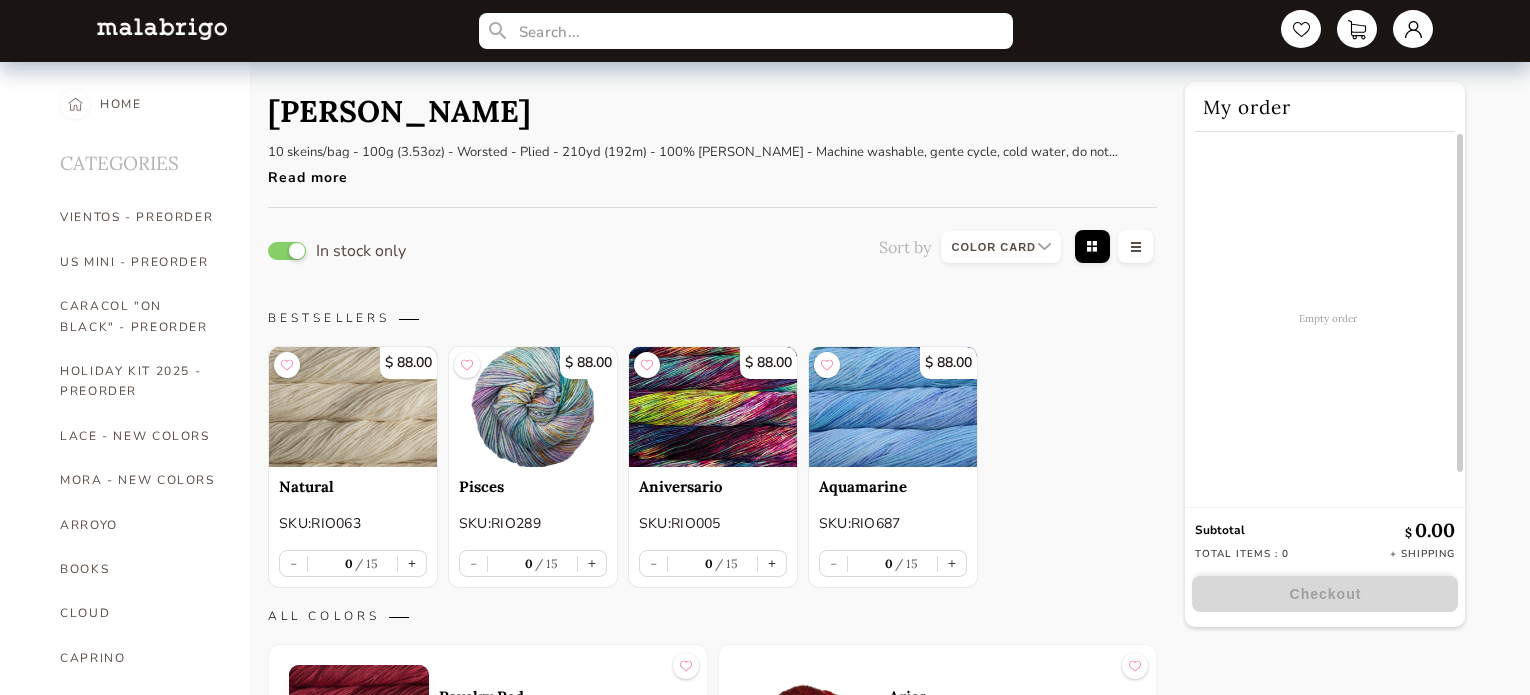 select on "INDEX" 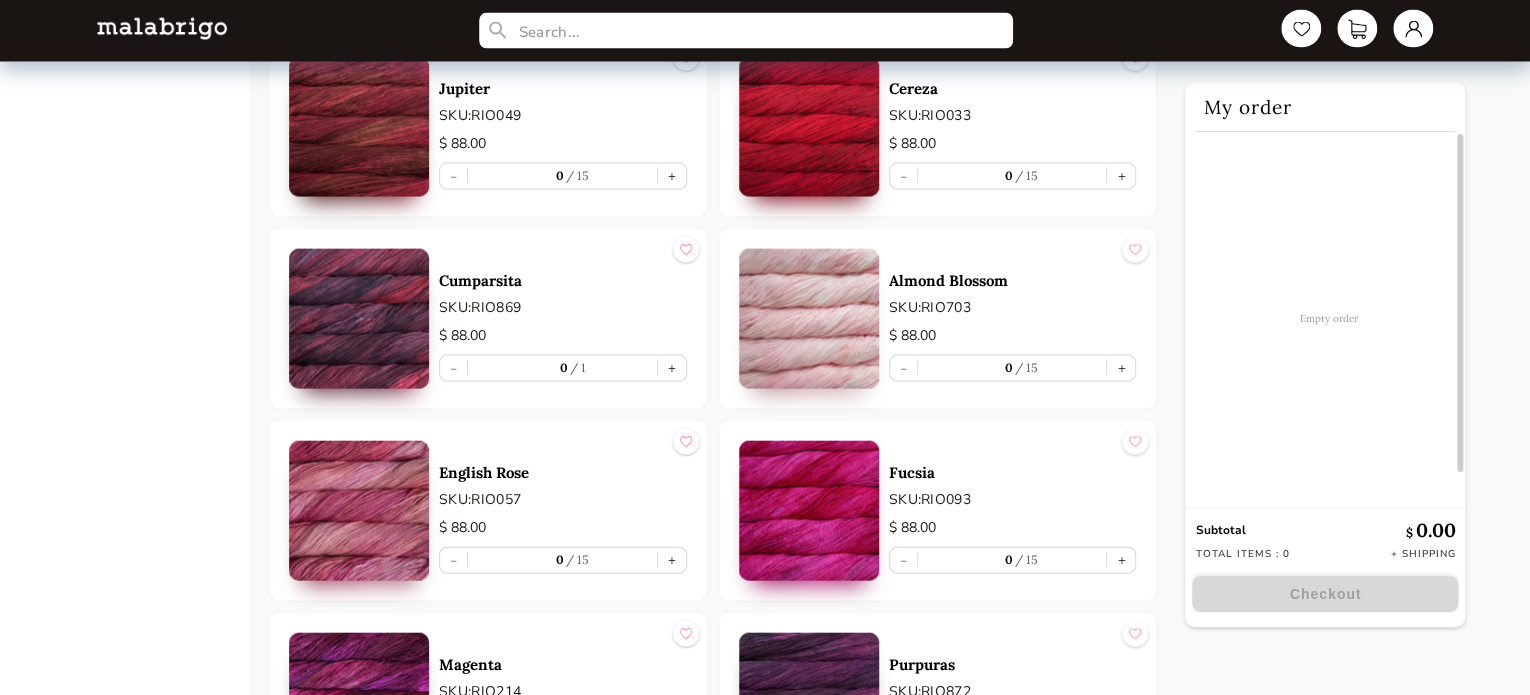 scroll, scrollTop: 1952, scrollLeft: 0, axis: vertical 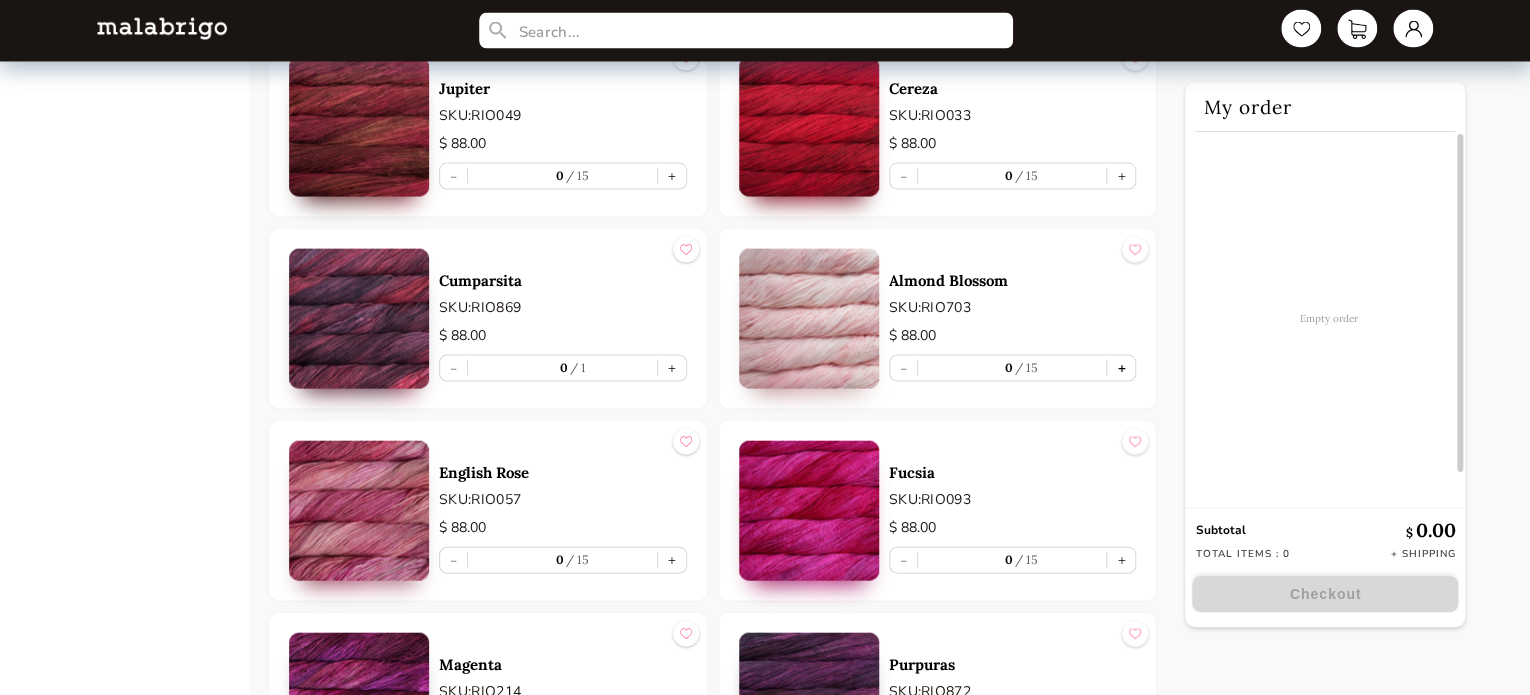 click on "+" at bounding box center [1121, 368] 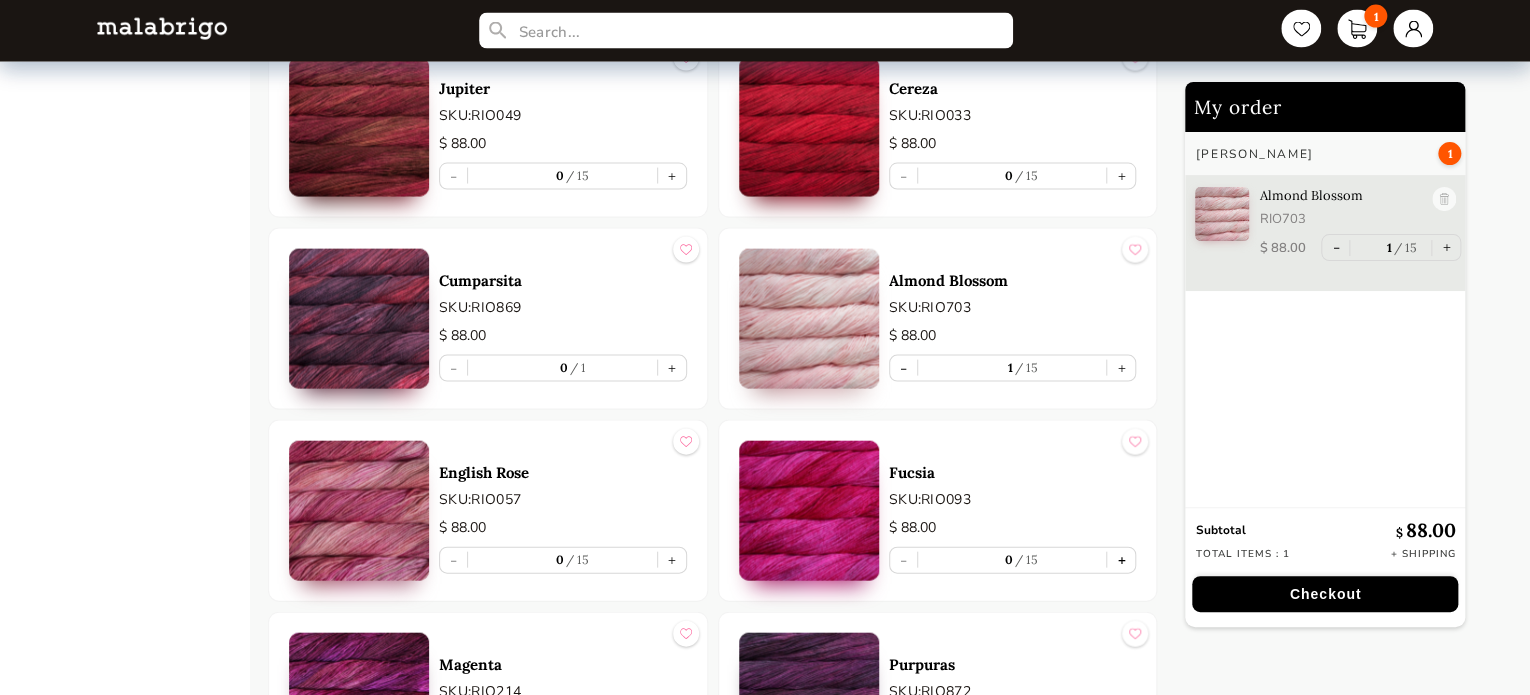 click on "+" at bounding box center [1121, 560] 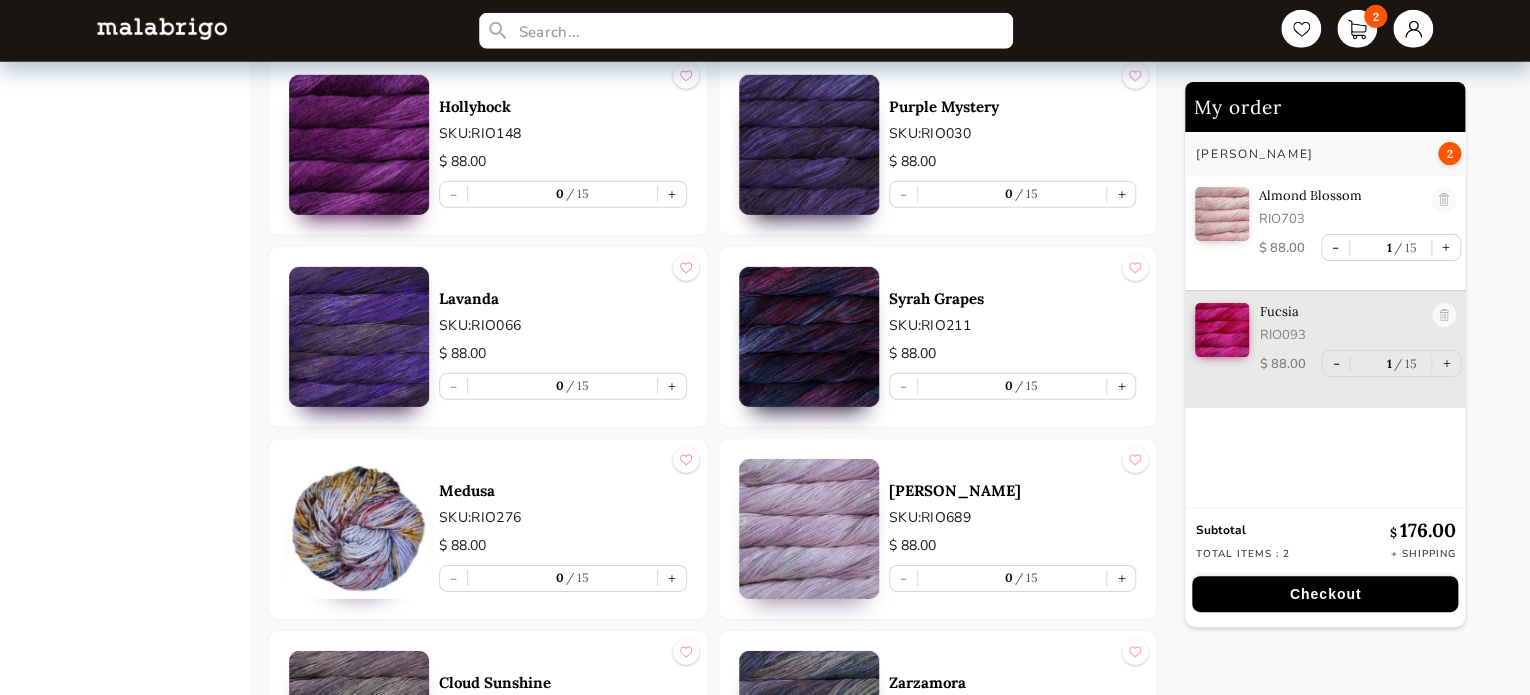 scroll, scrollTop: 2895, scrollLeft: 0, axis: vertical 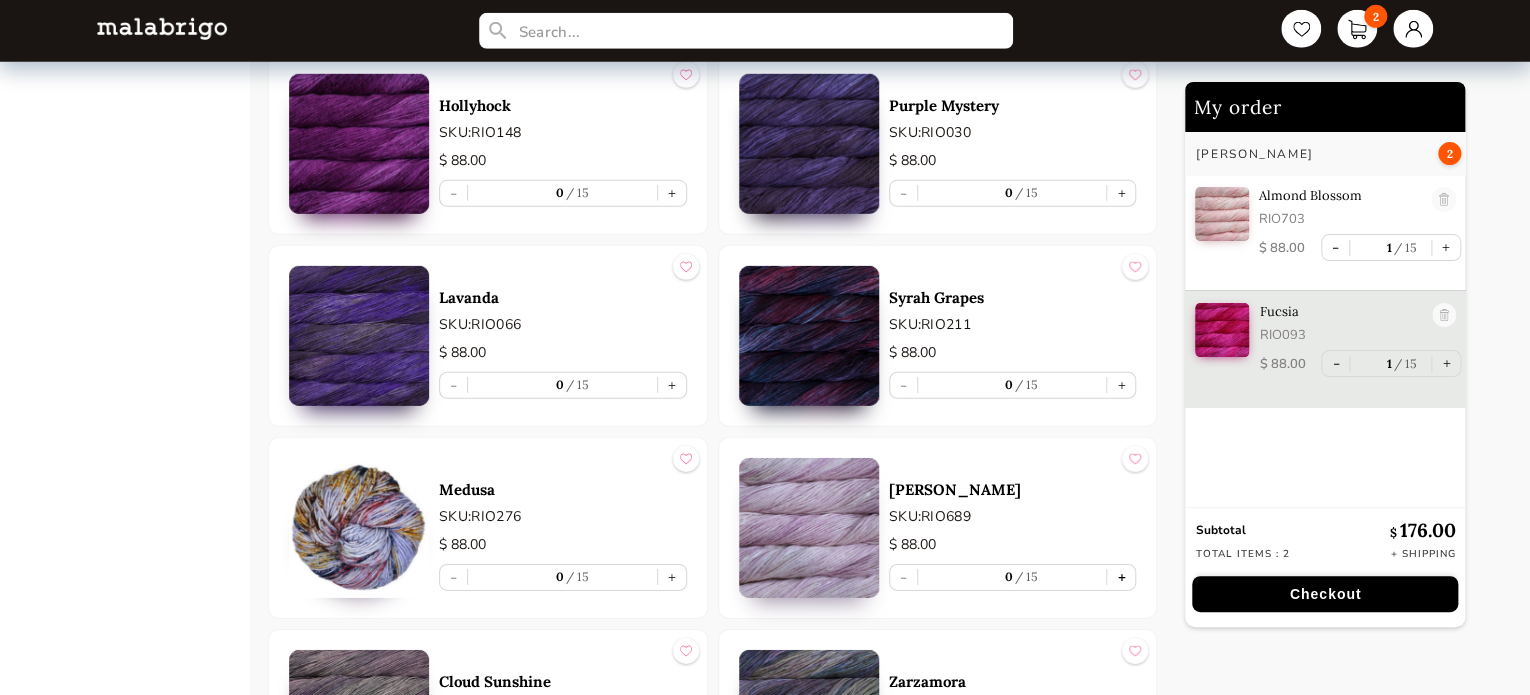click on "+" at bounding box center [1121, 577] 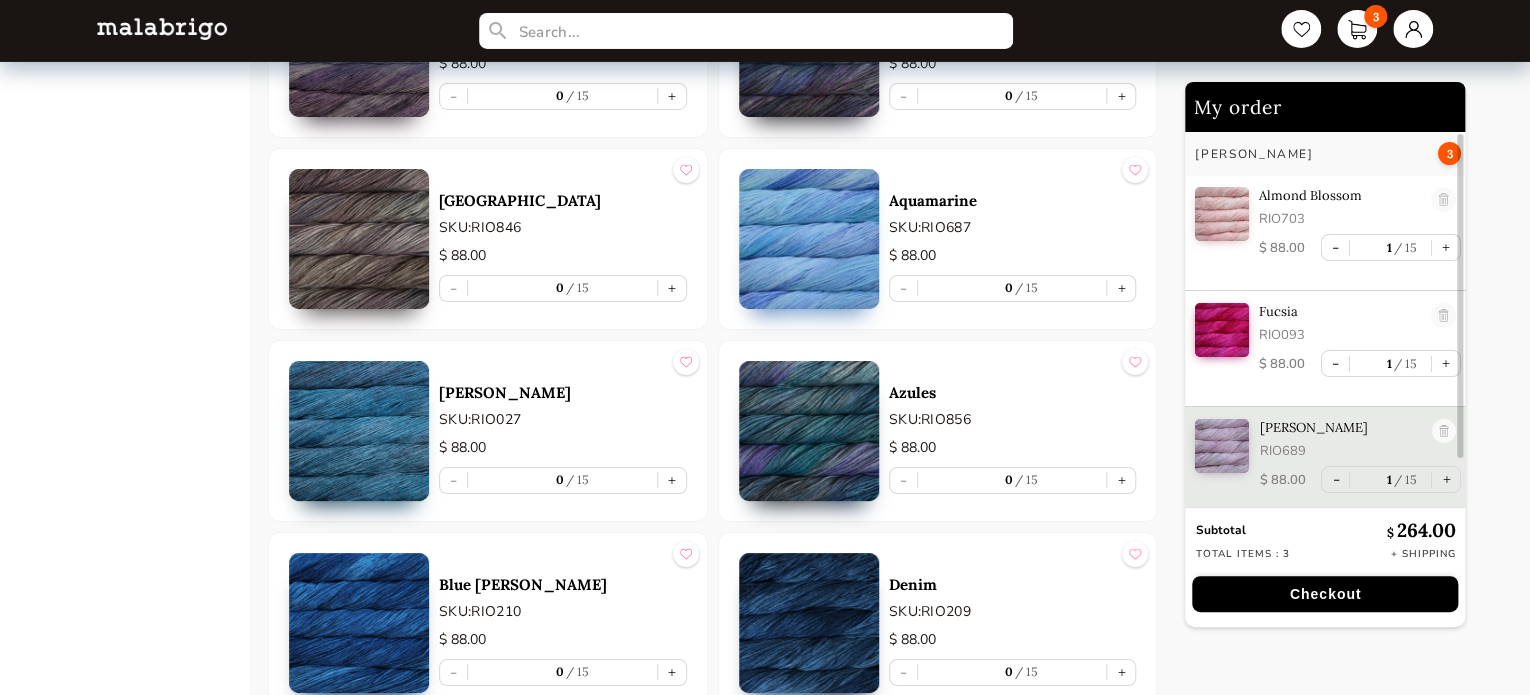 scroll, scrollTop: 3572, scrollLeft: 0, axis: vertical 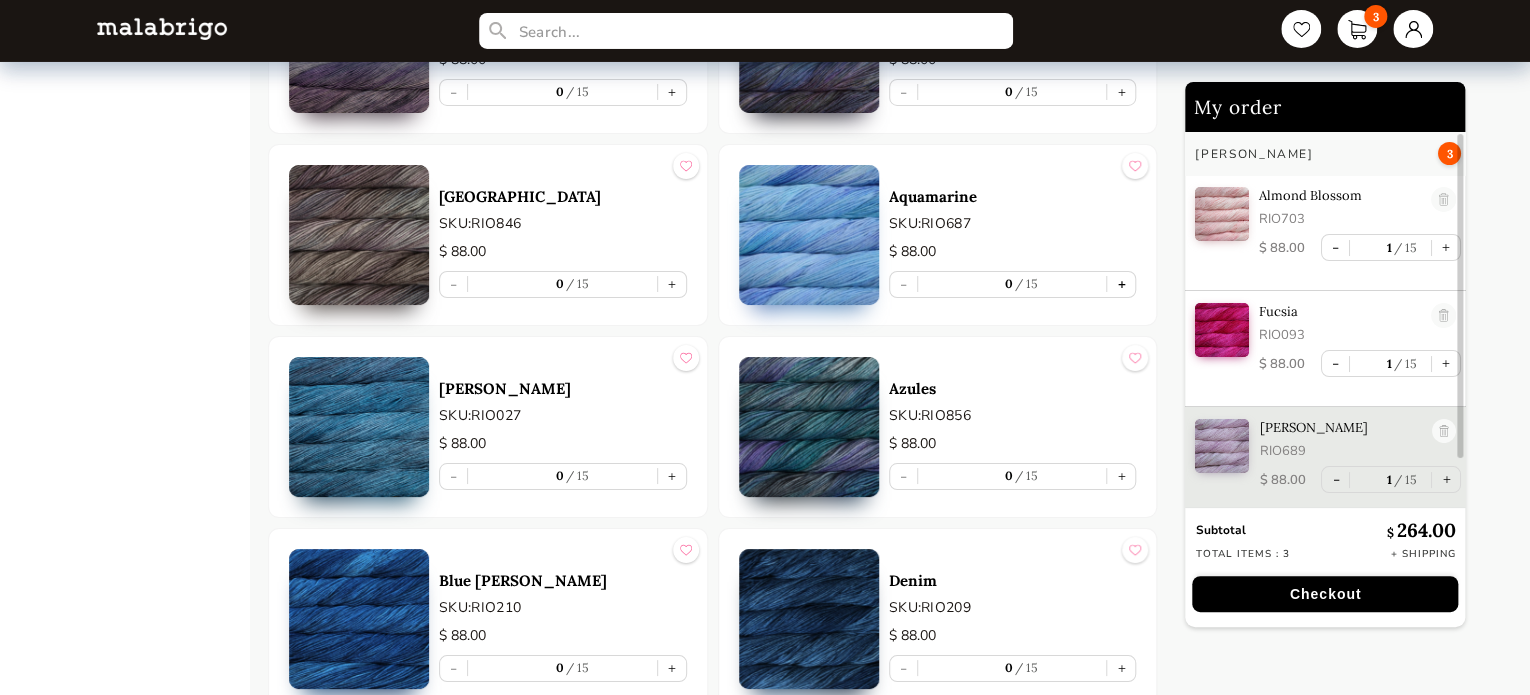 click on "+" at bounding box center (1121, 284) 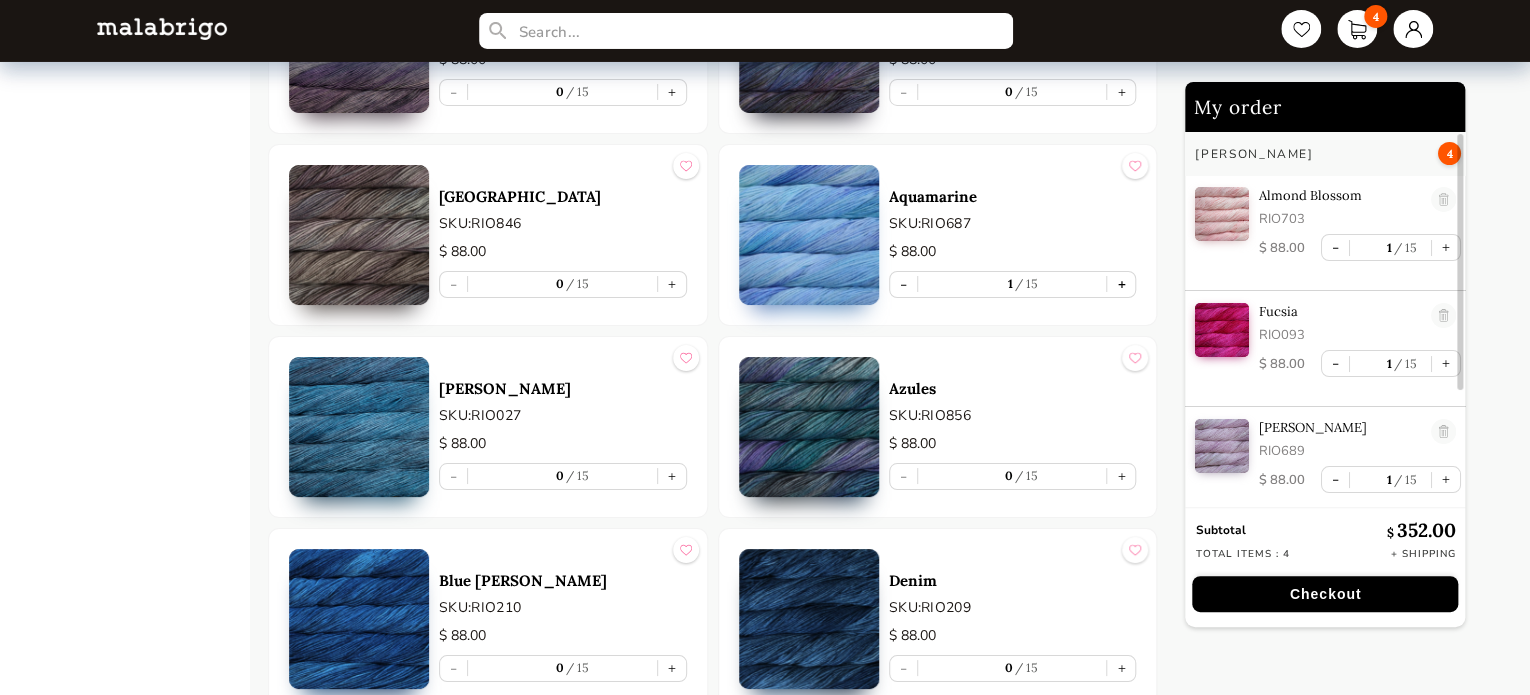 scroll, scrollTop: 72, scrollLeft: 0, axis: vertical 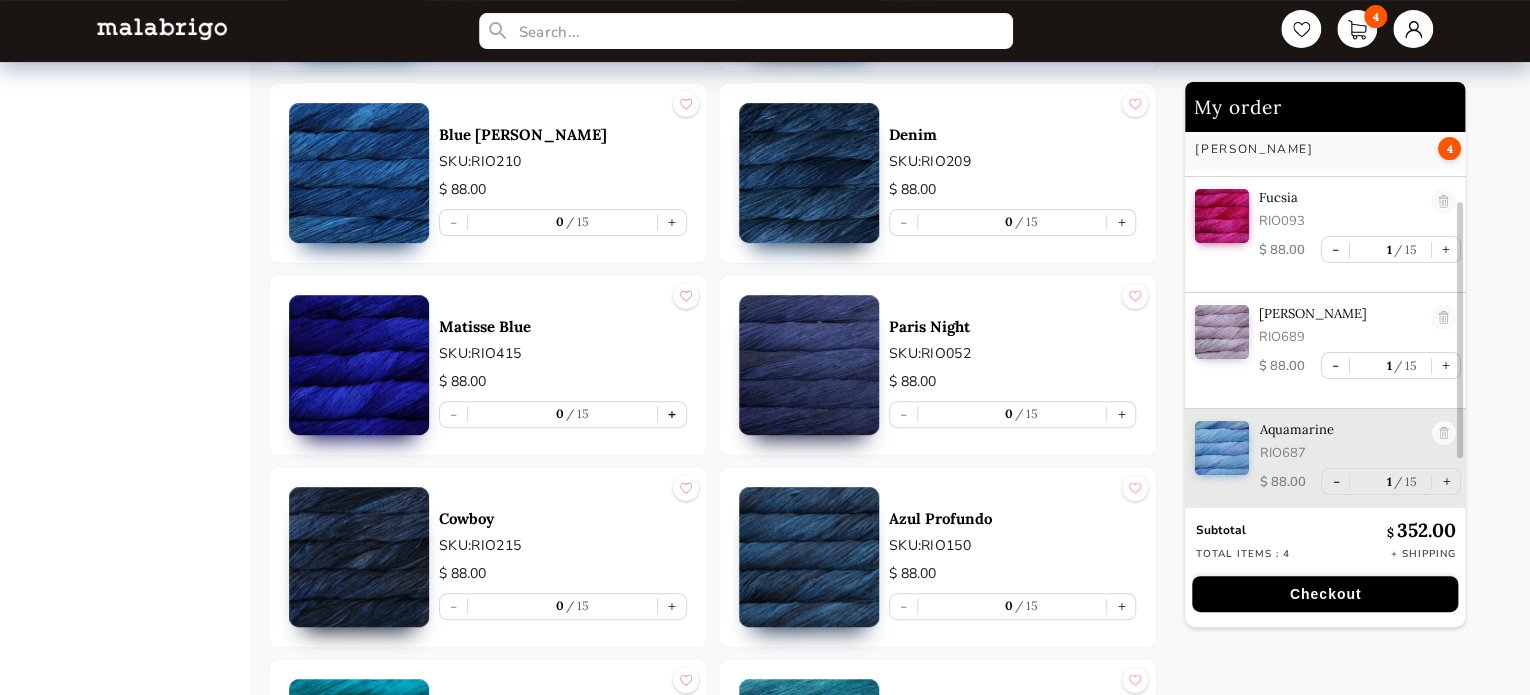 click on "+" at bounding box center (672, 414) 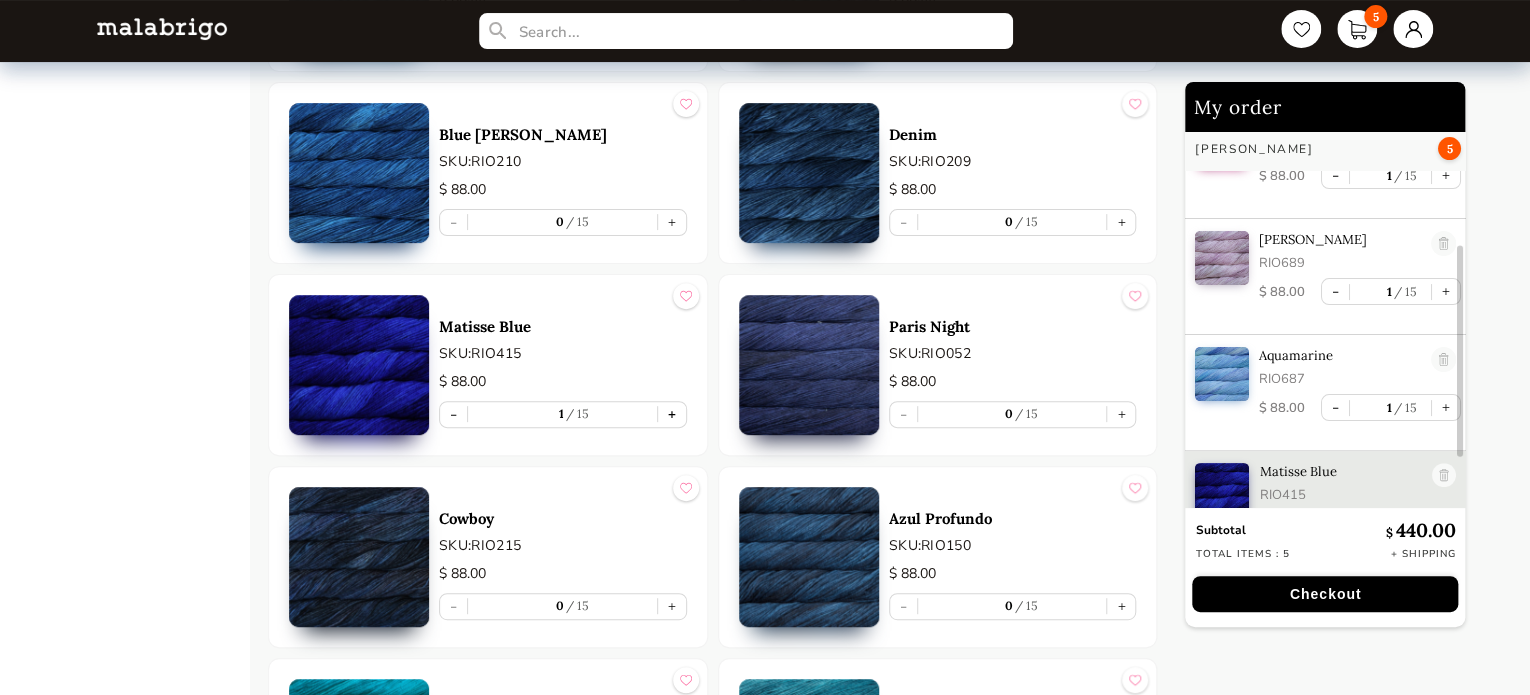scroll, scrollTop: 225, scrollLeft: 0, axis: vertical 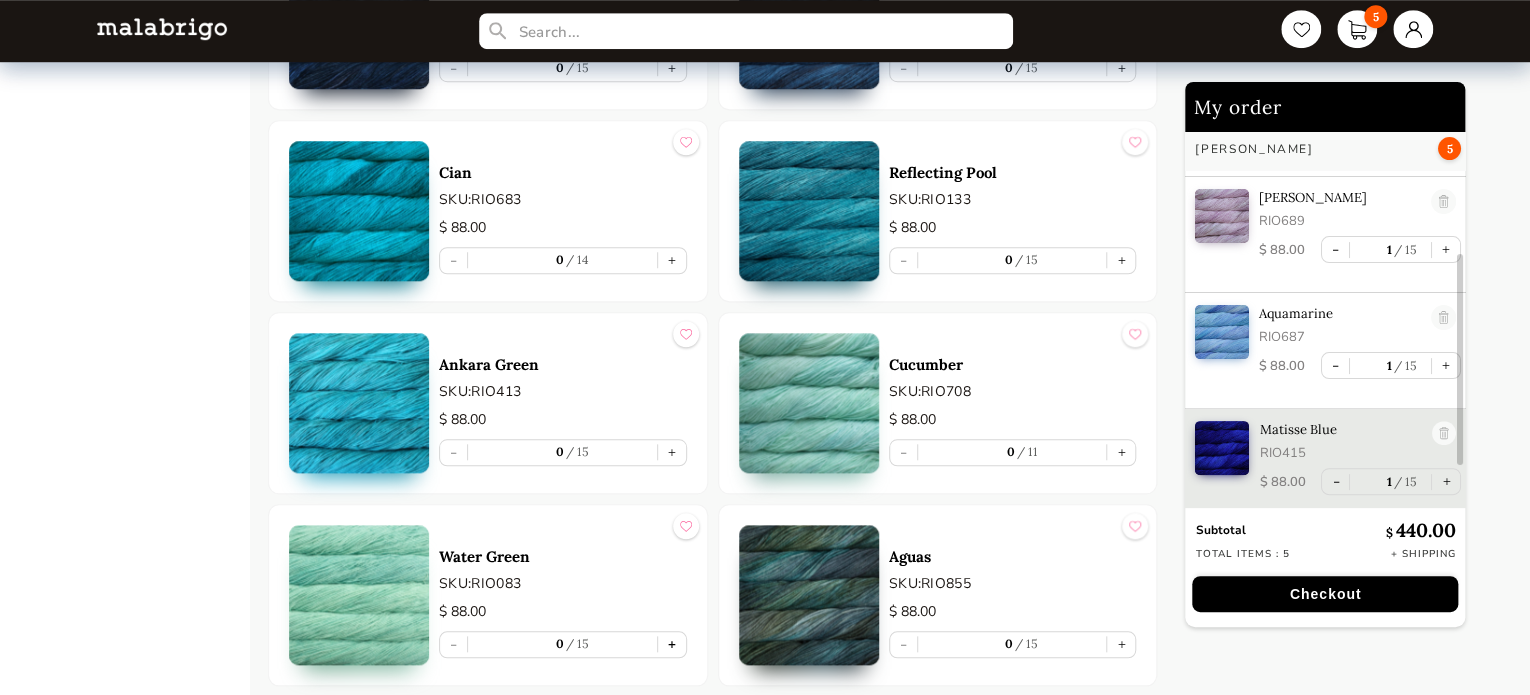 click on "+" at bounding box center (672, 644) 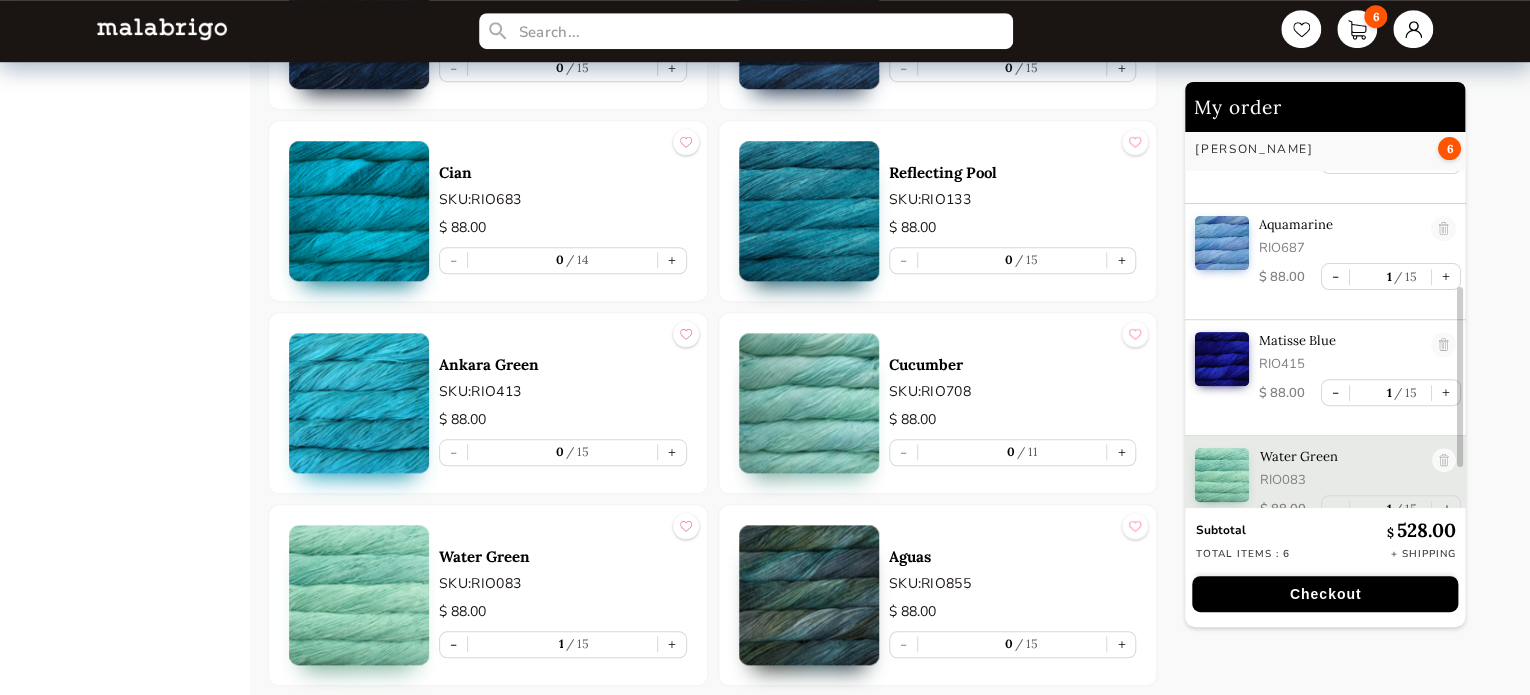 scroll, scrollTop: 341, scrollLeft: 0, axis: vertical 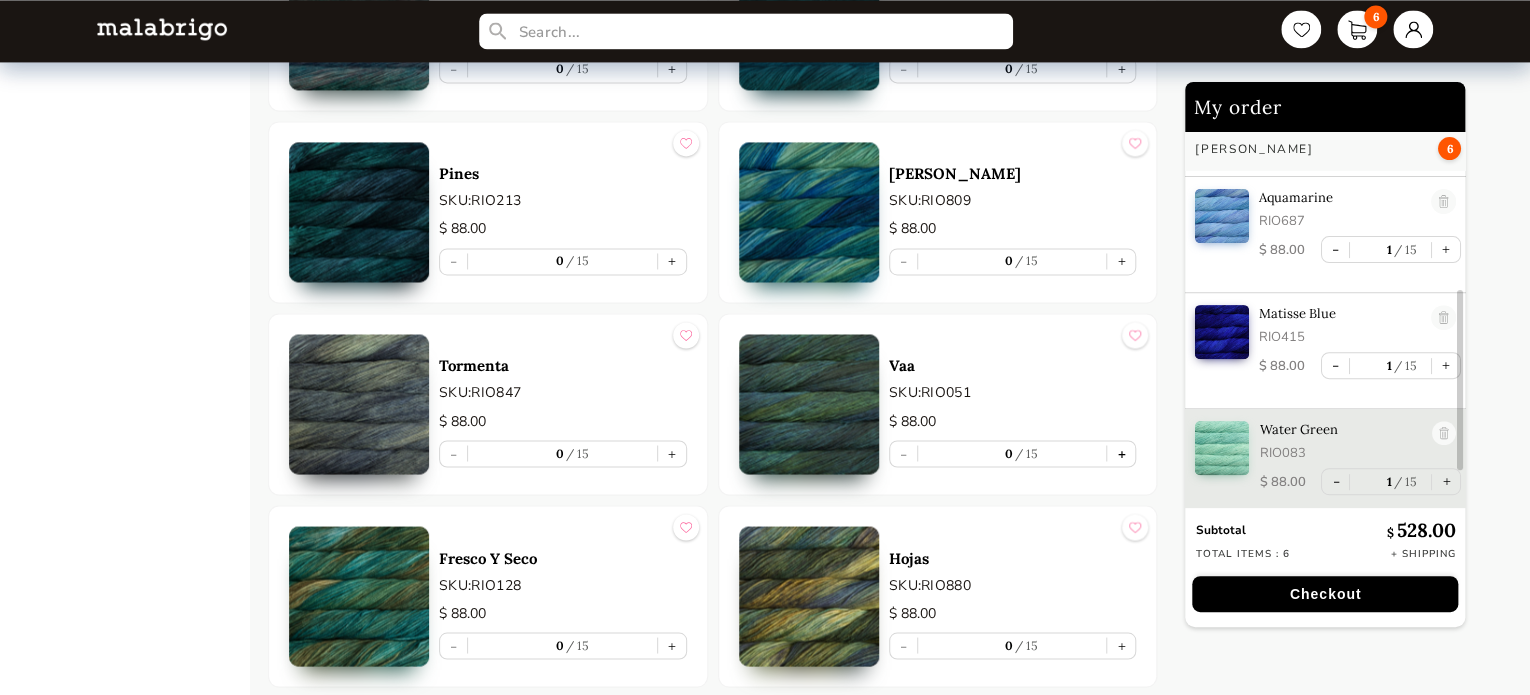 click on "+" at bounding box center [1121, 453] 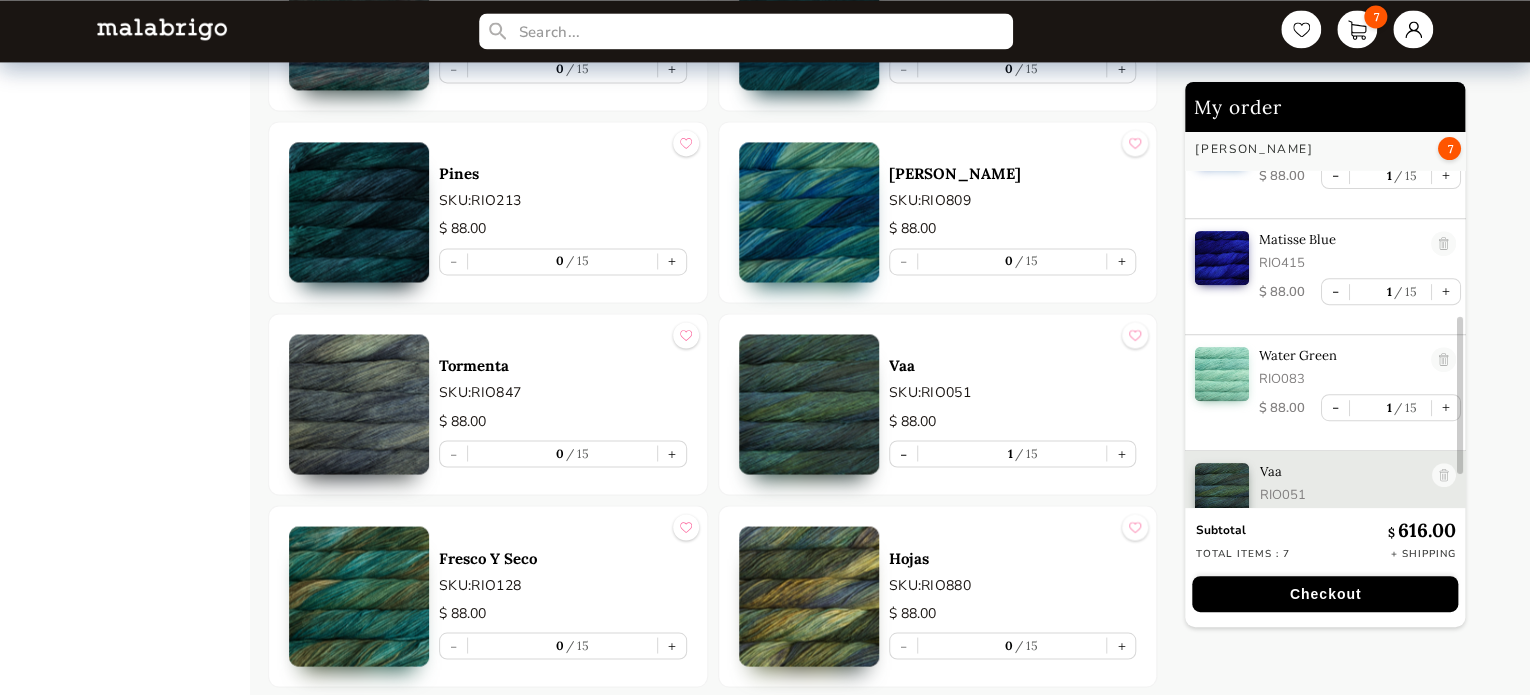 scroll, scrollTop: 457, scrollLeft: 0, axis: vertical 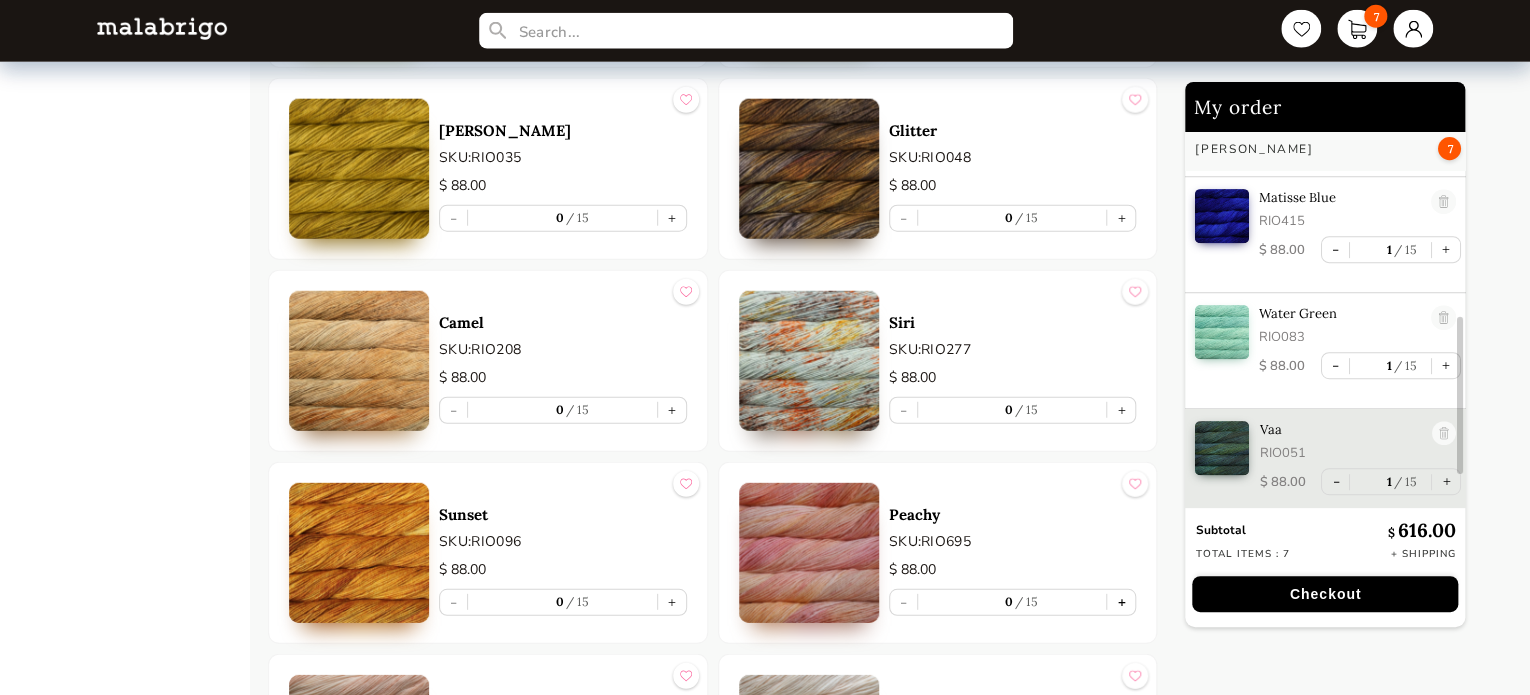 click on "+" at bounding box center [1121, 602] 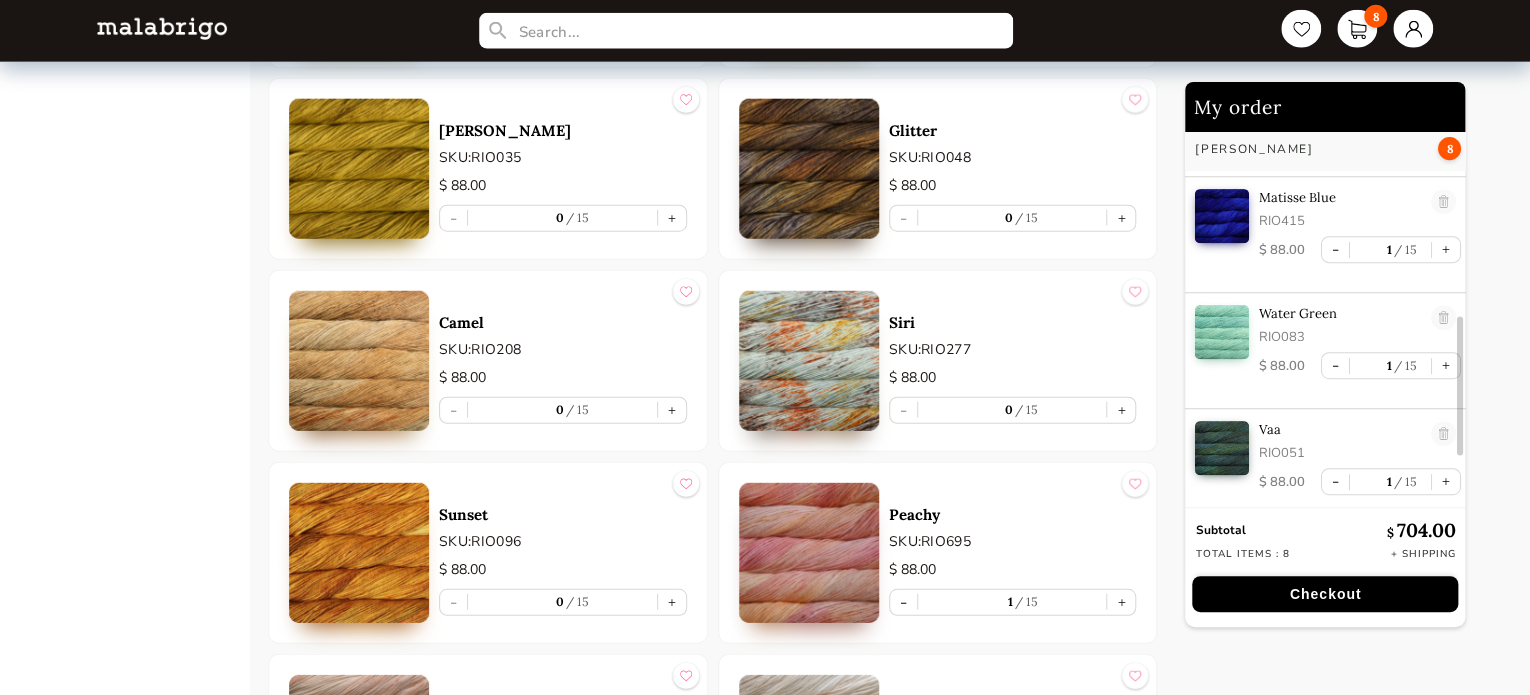 scroll, scrollTop: 573, scrollLeft: 0, axis: vertical 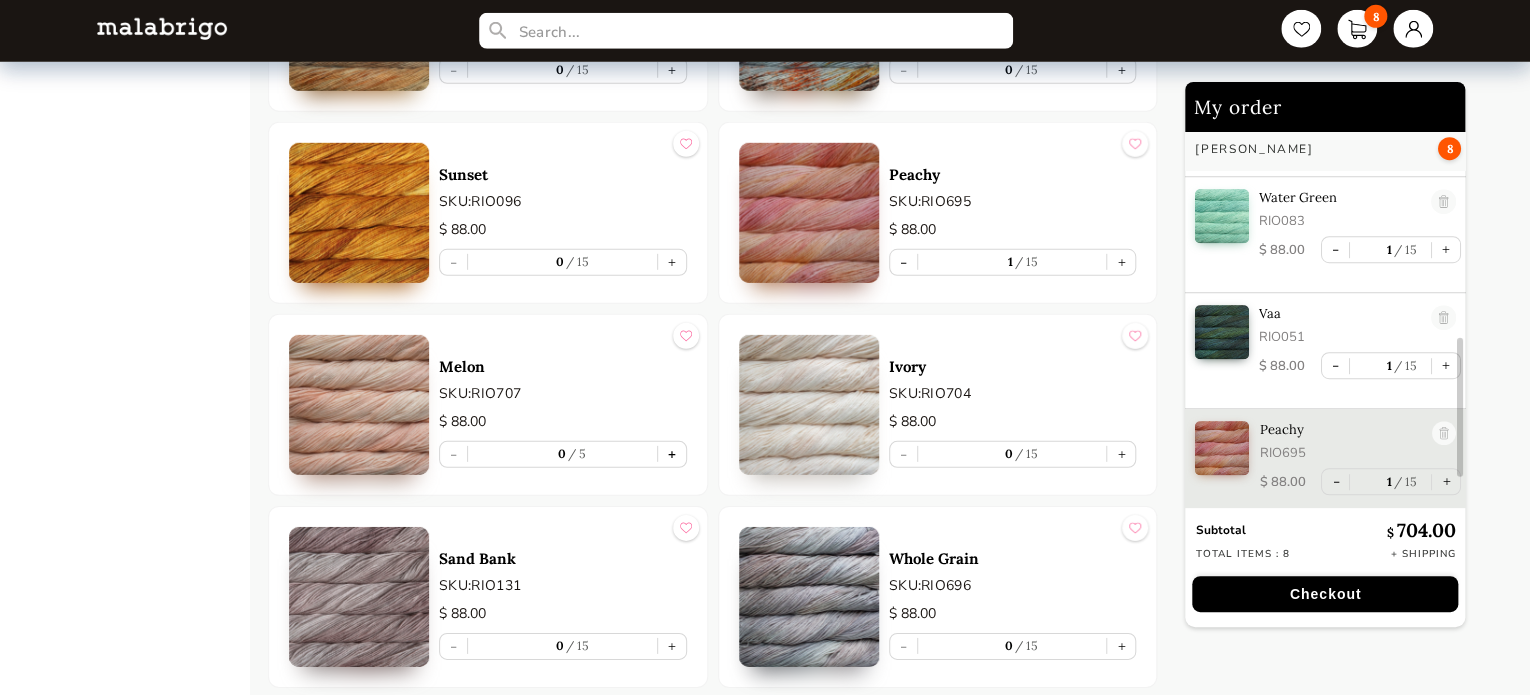 click on "+" at bounding box center (672, 454) 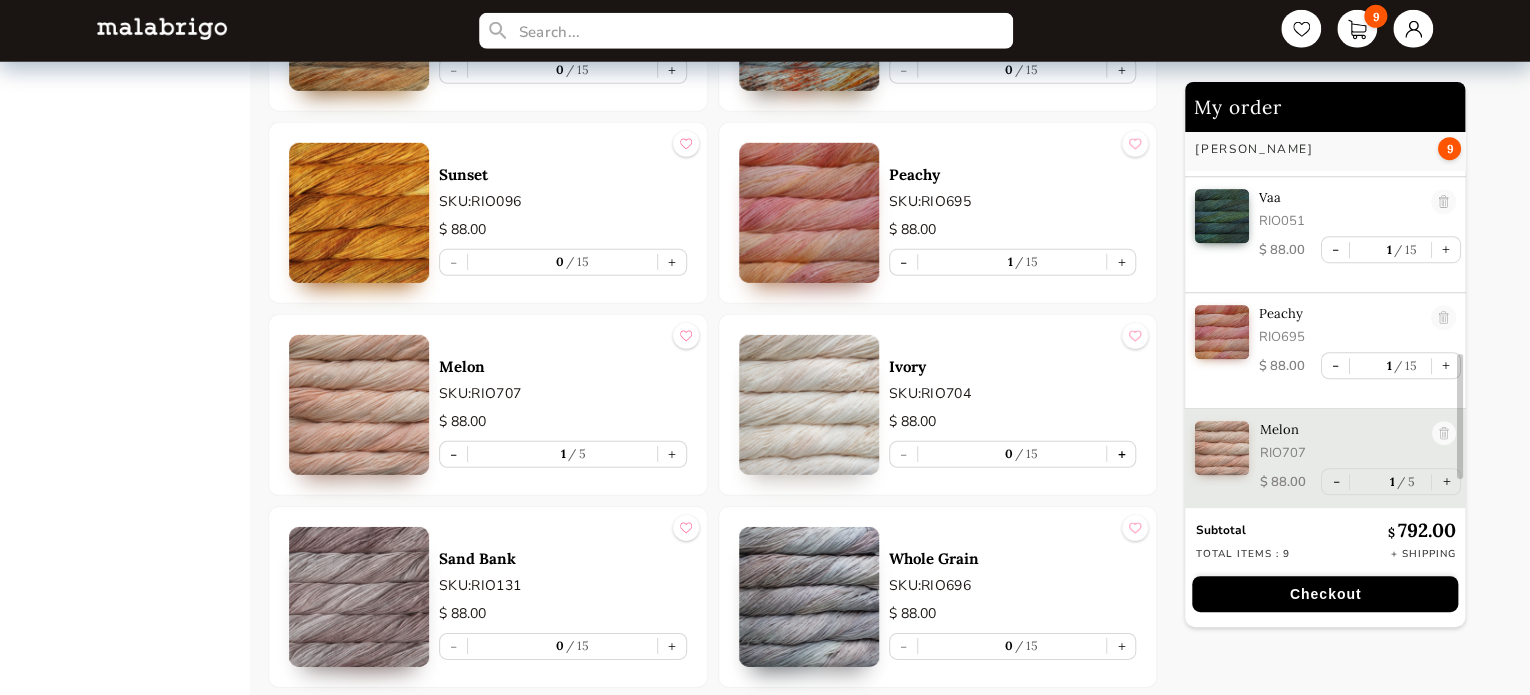 click on "+" at bounding box center (1121, 454) 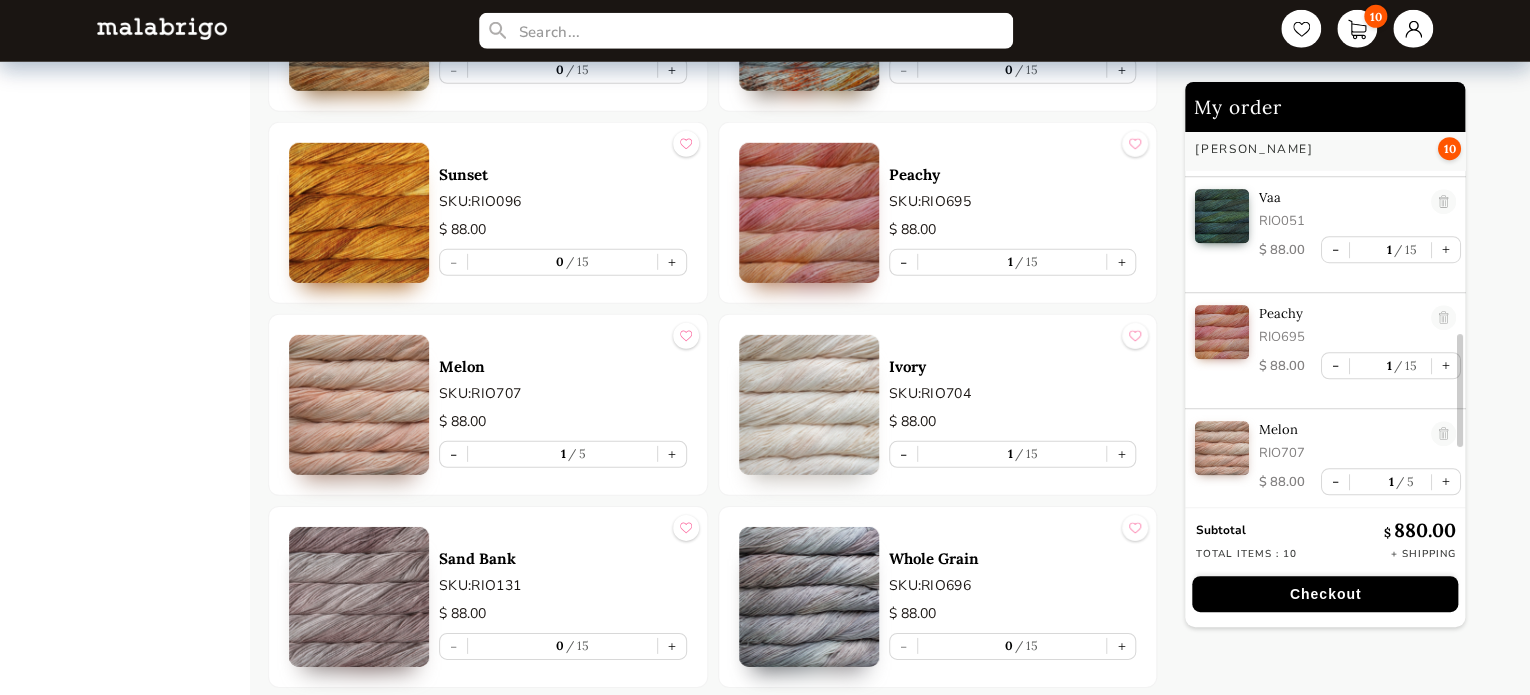 scroll, scrollTop: 805, scrollLeft: 0, axis: vertical 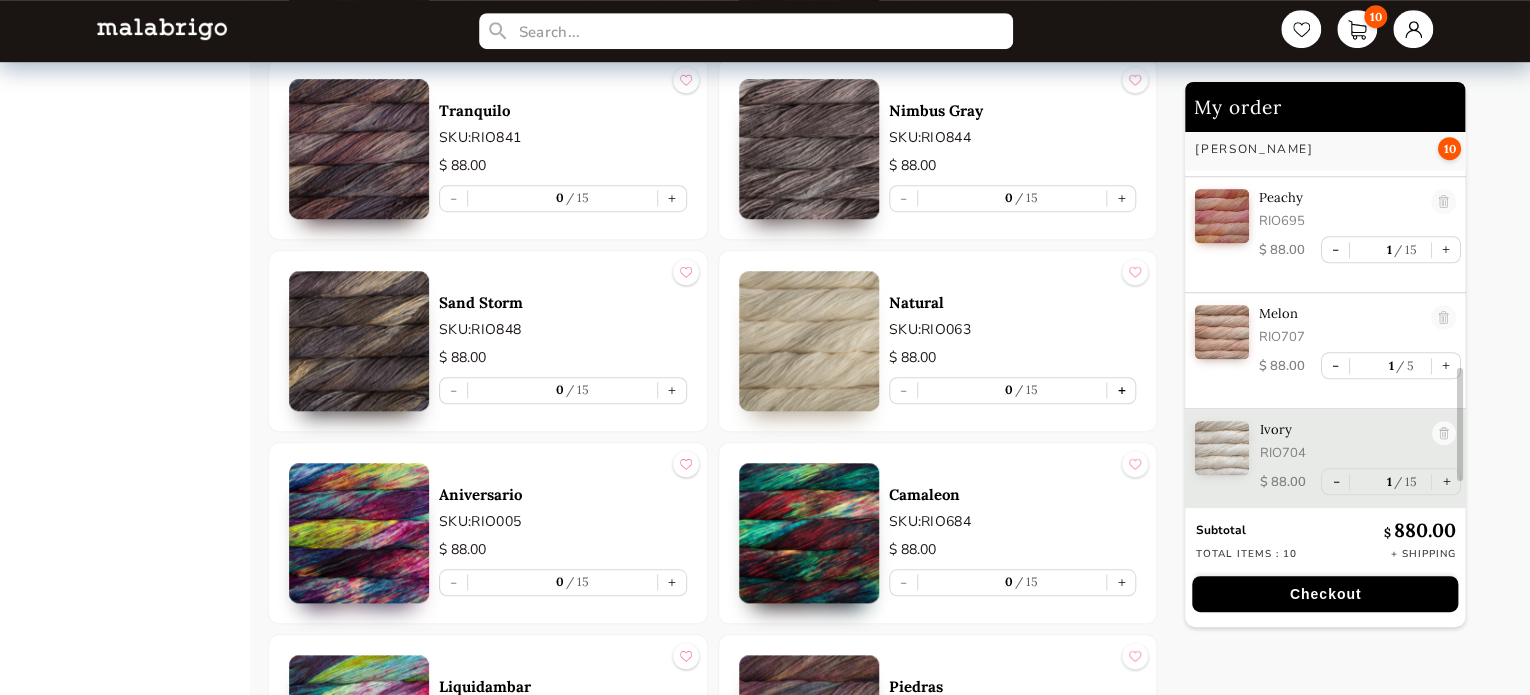 click on "+" at bounding box center (1121, 390) 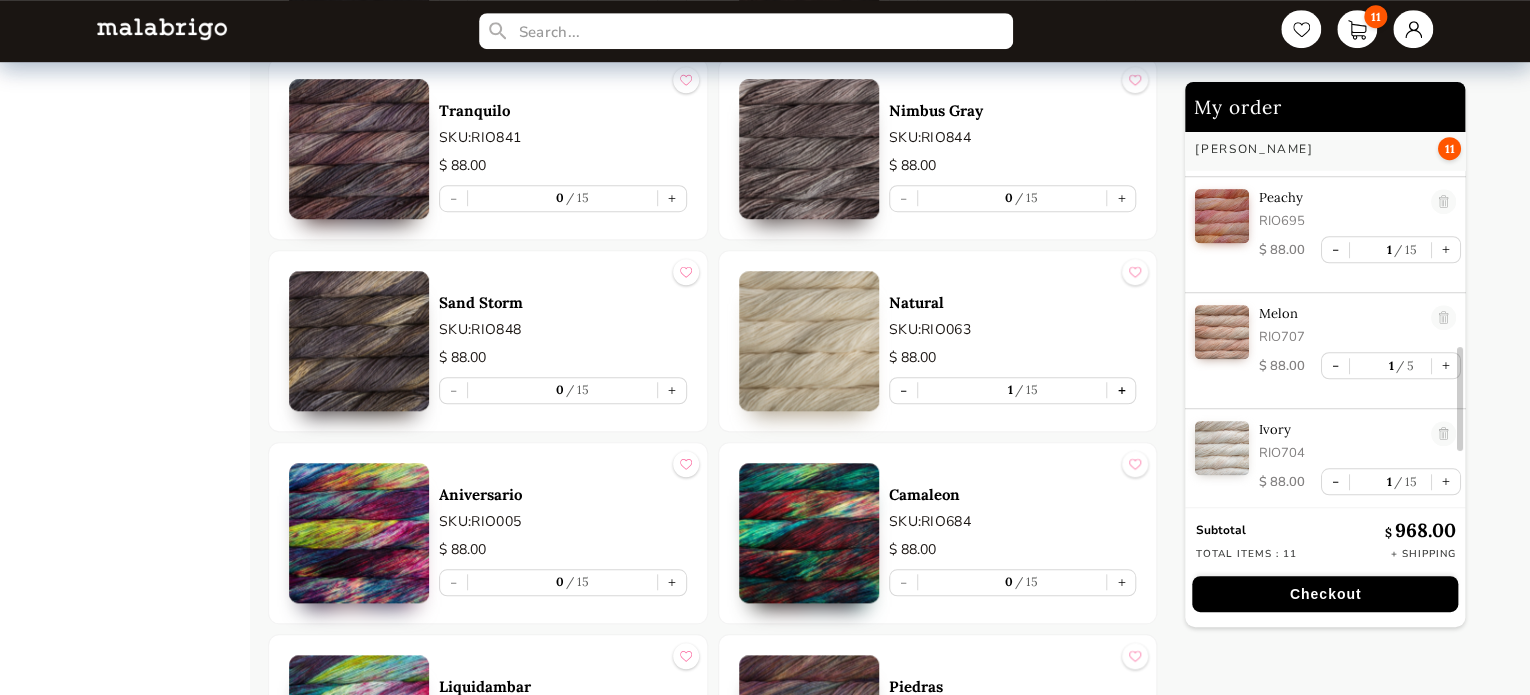 click on "+" at bounding box center (1121, 390) 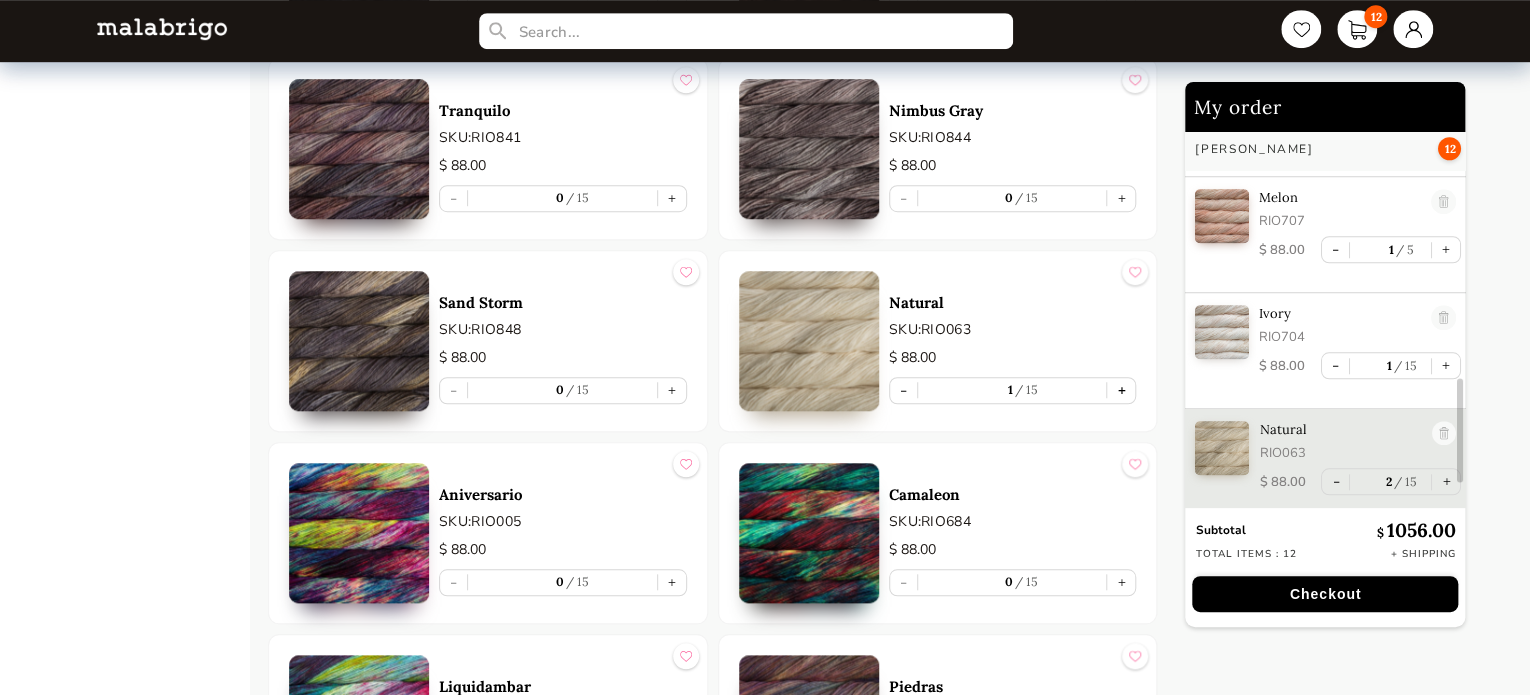 type on "2" 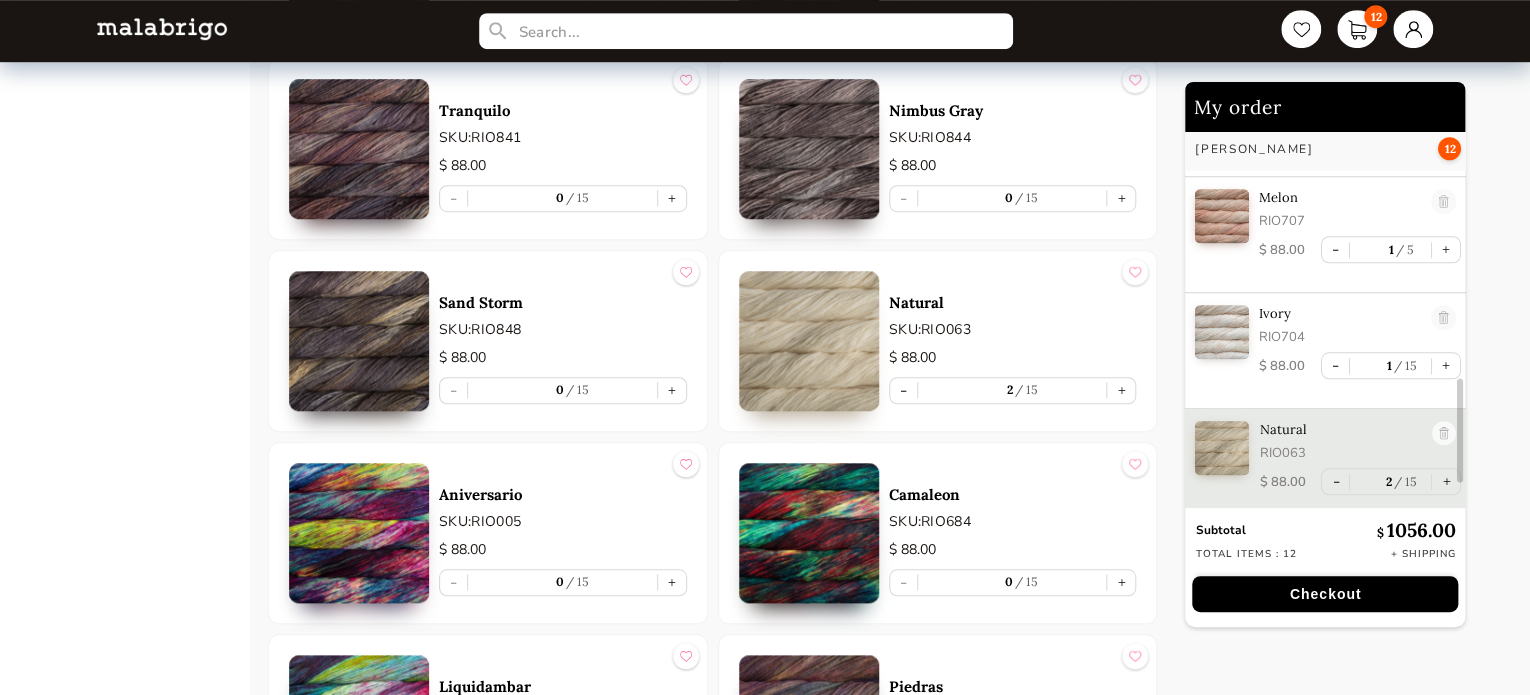 scroll, scrollTop: 939, scrollLeft: 0, axis: vertical 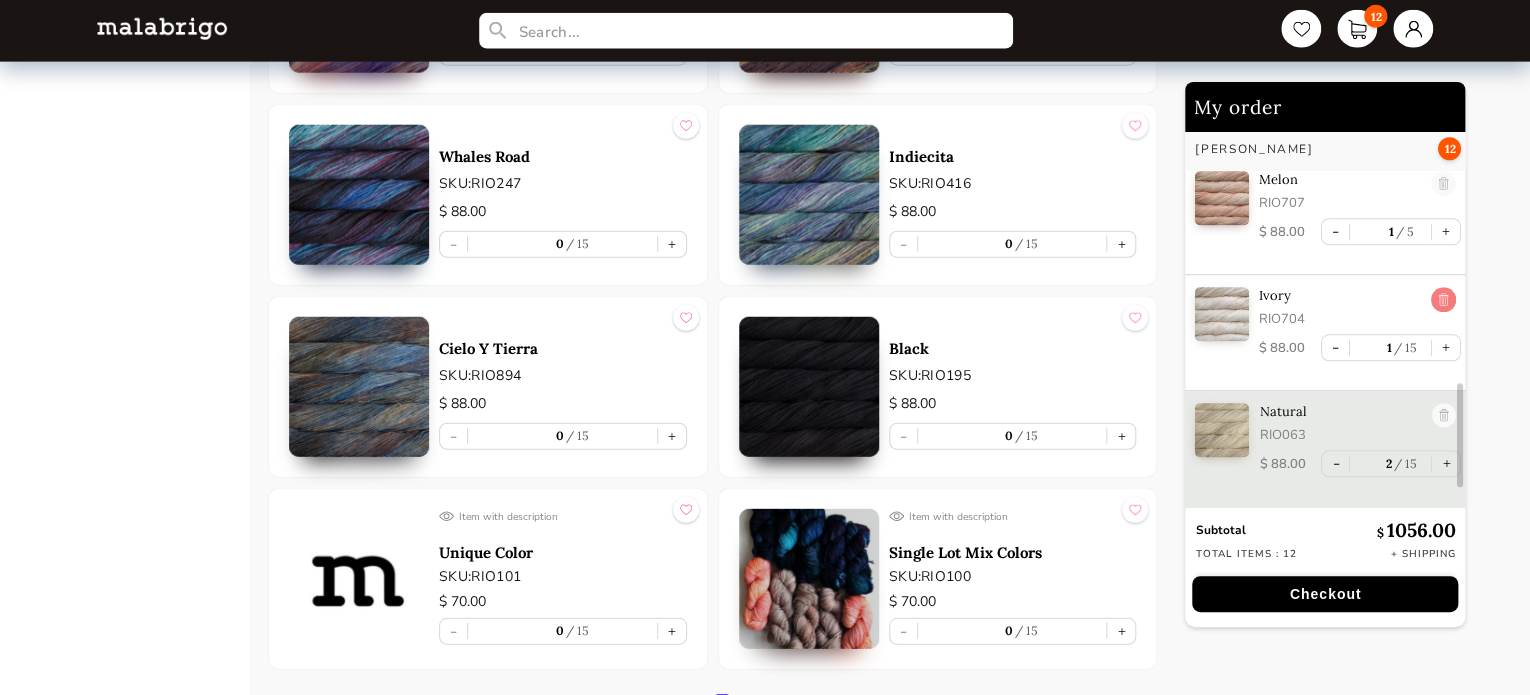 click at bounding box center (1444, 300) 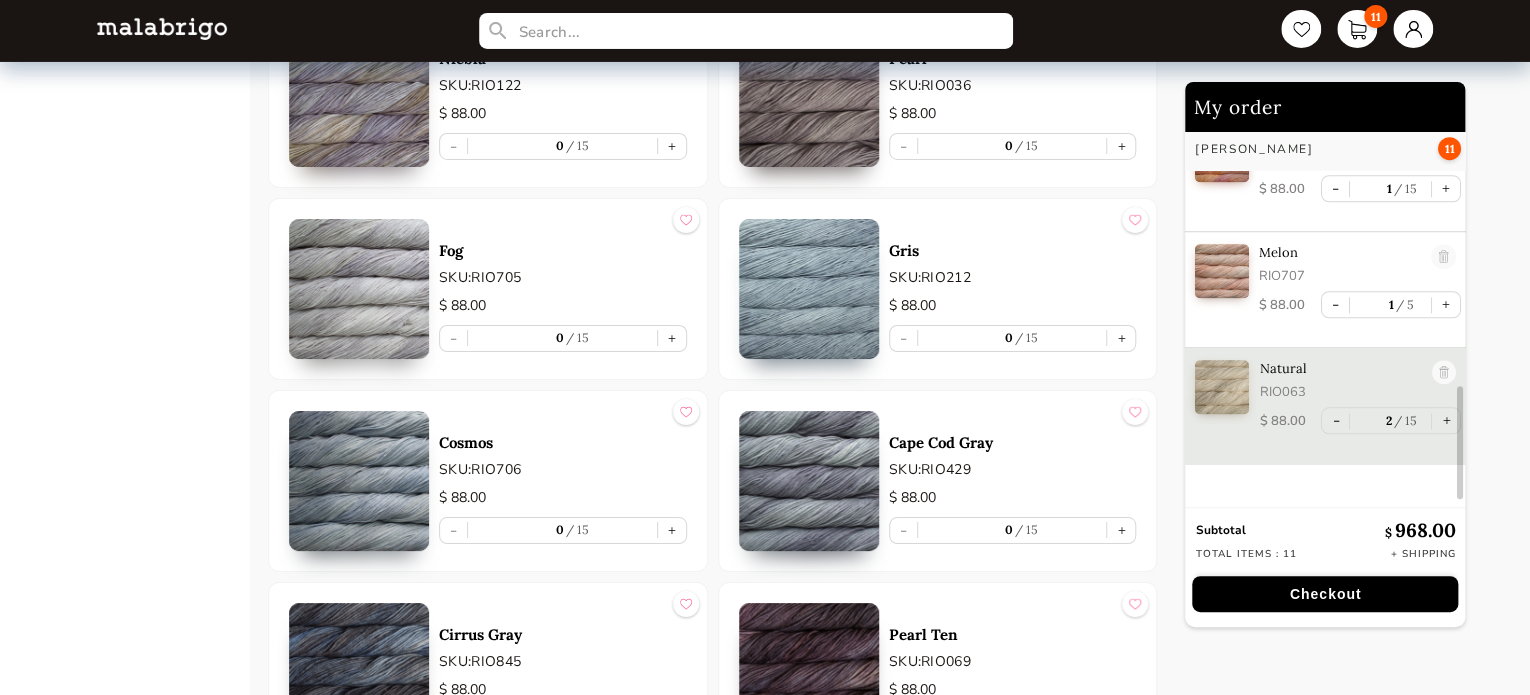 scroll, scrollTop: 7342, scrollLeft: 0, axis: vertical 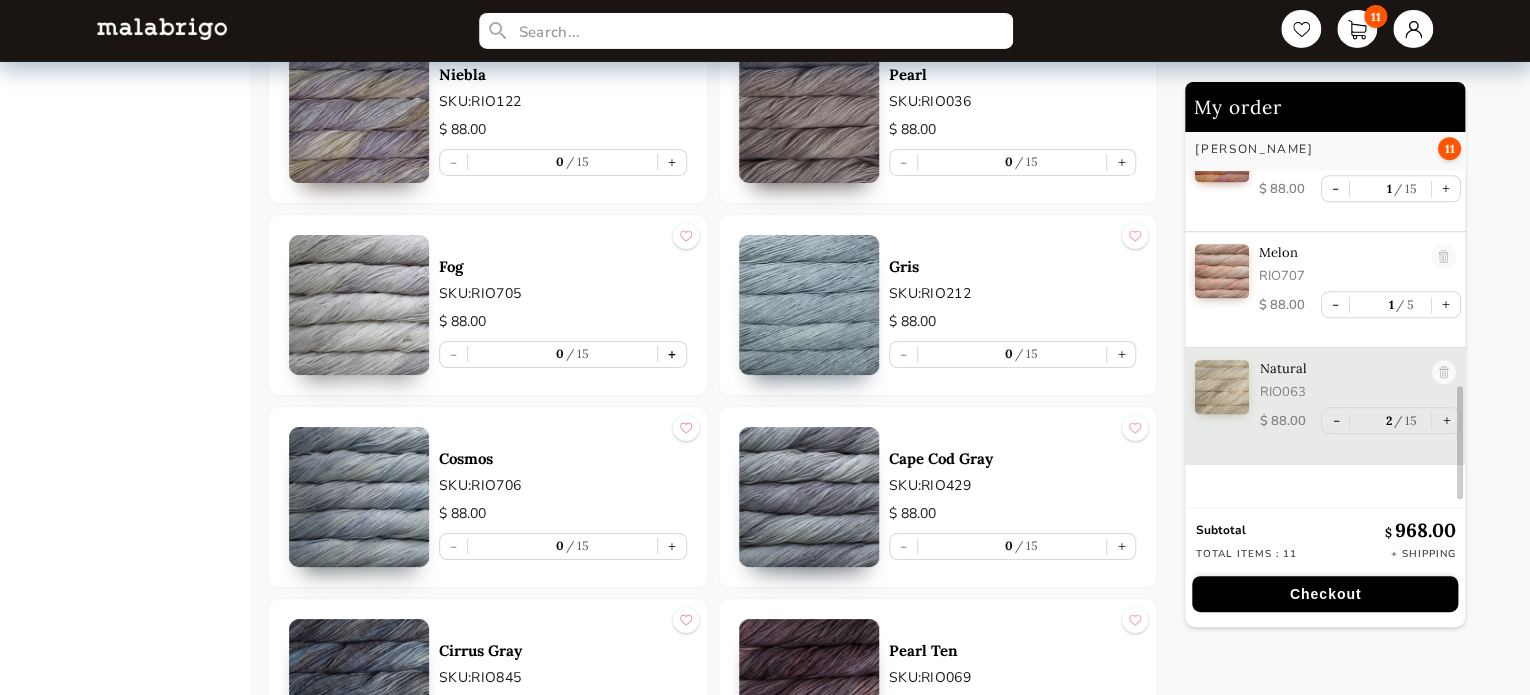 click on "+" at bounding box center [672, 354] 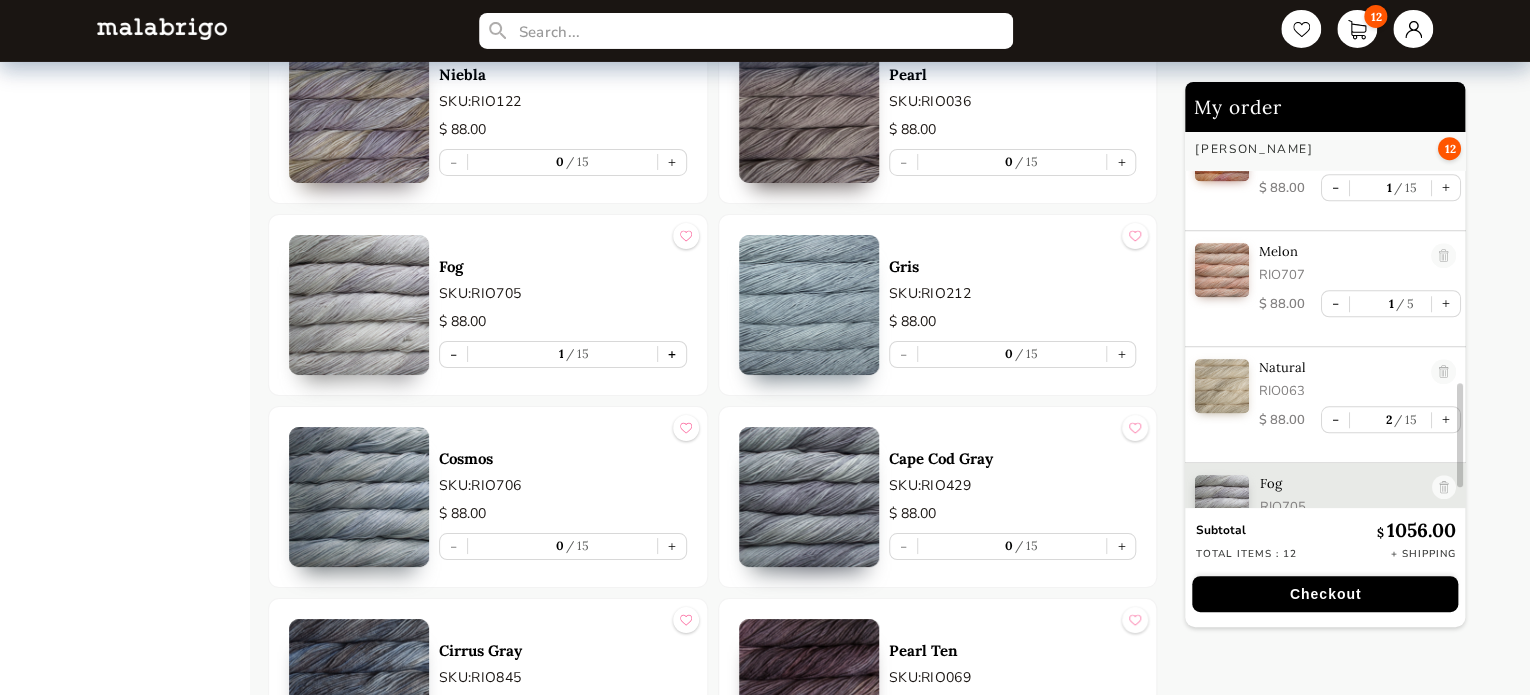 scroll, scrollTop: 921, scrollLeft: 0, axis: vertical 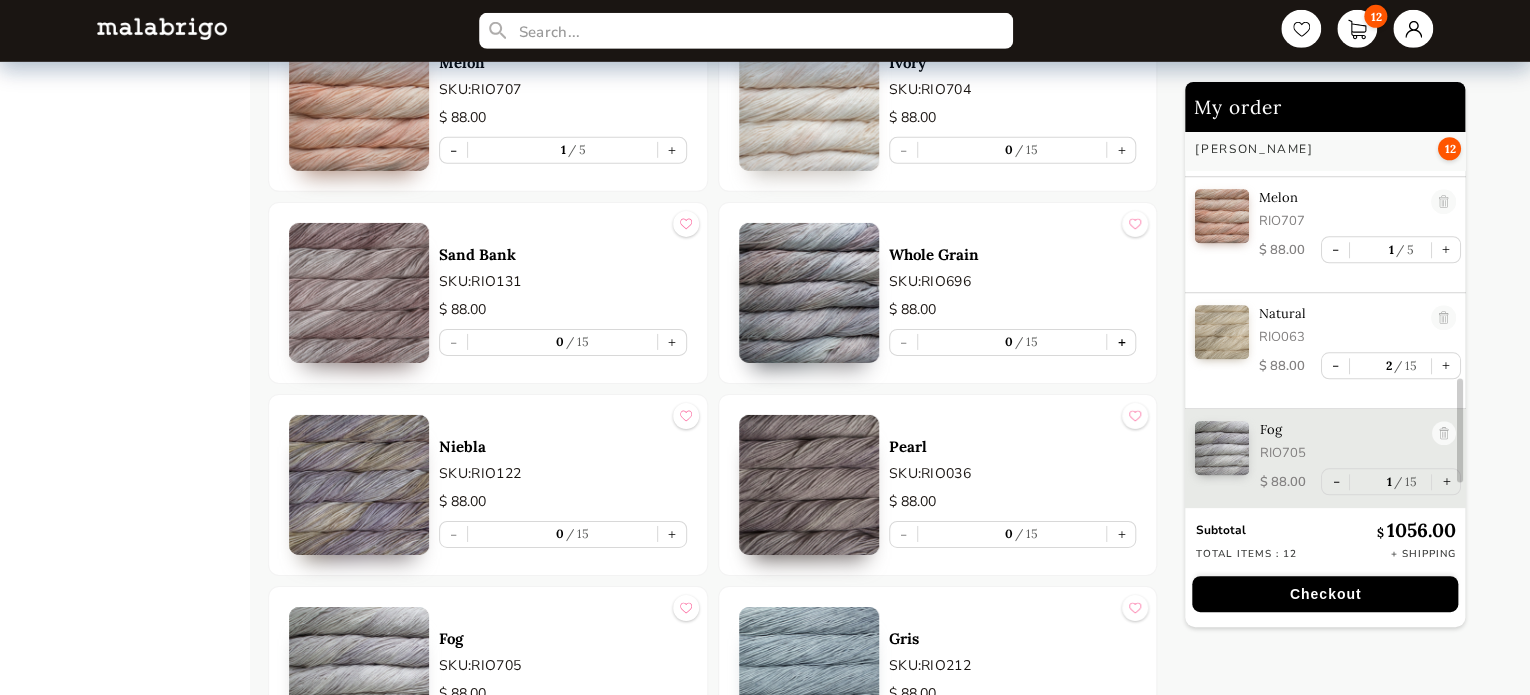 click on "+" at bounding box center [1121, 342] 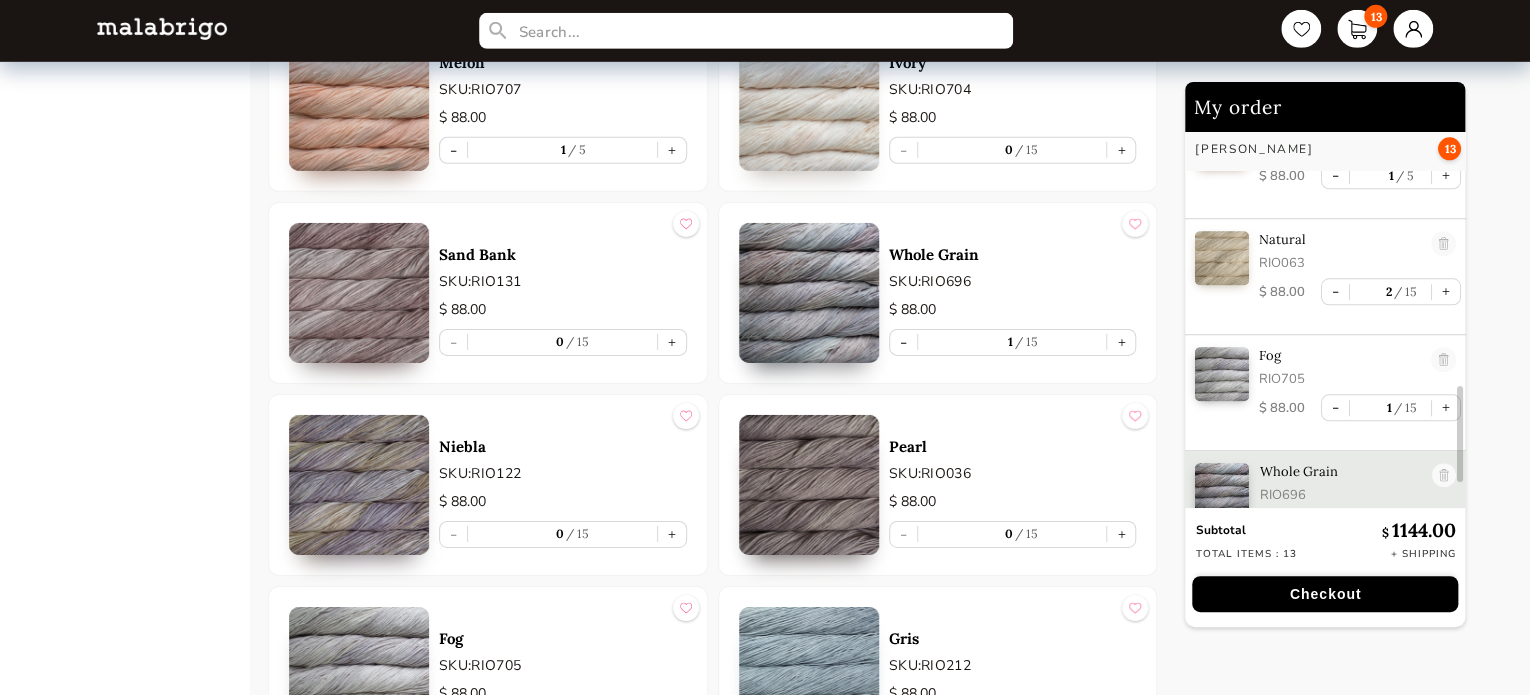 scroll, scrollTop: 1037, scrollLeft: 0, axis: vertical 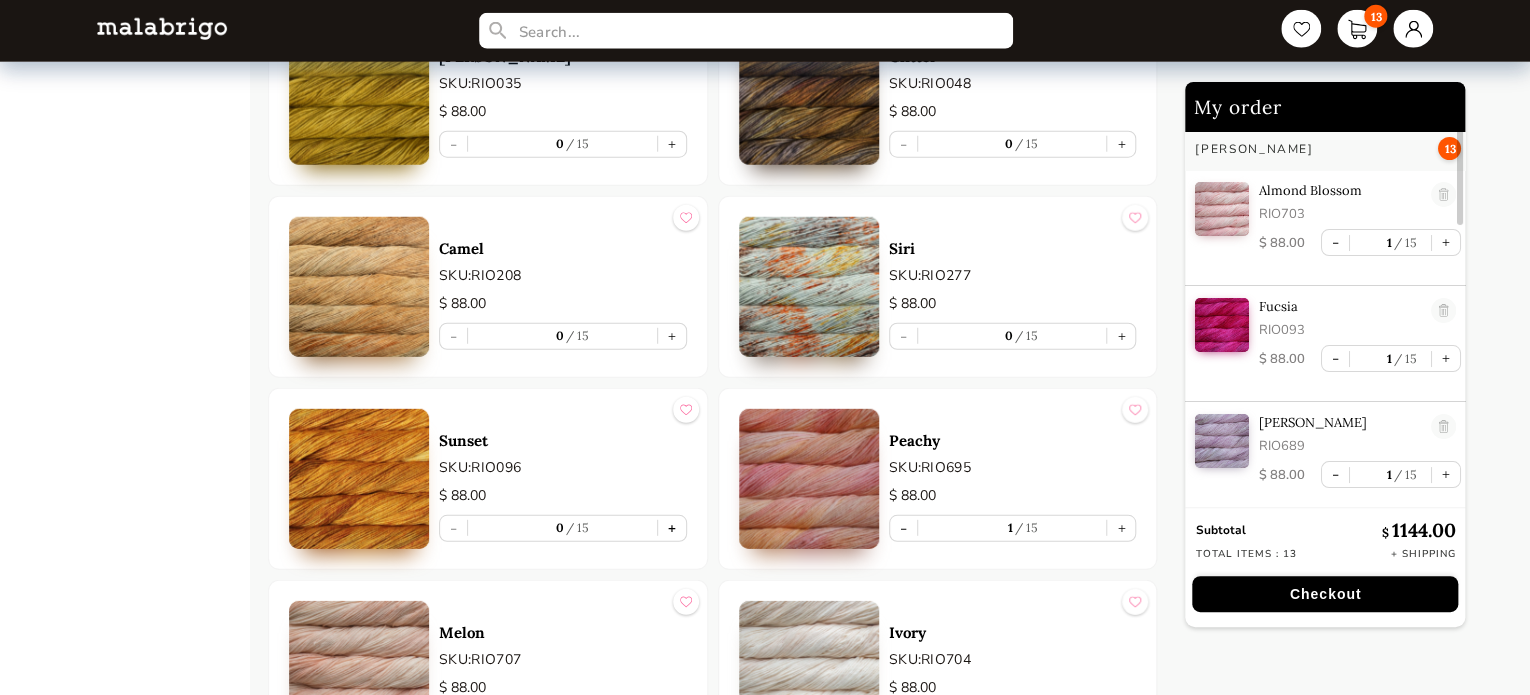 click on "+" at bounding box center (672, 528) 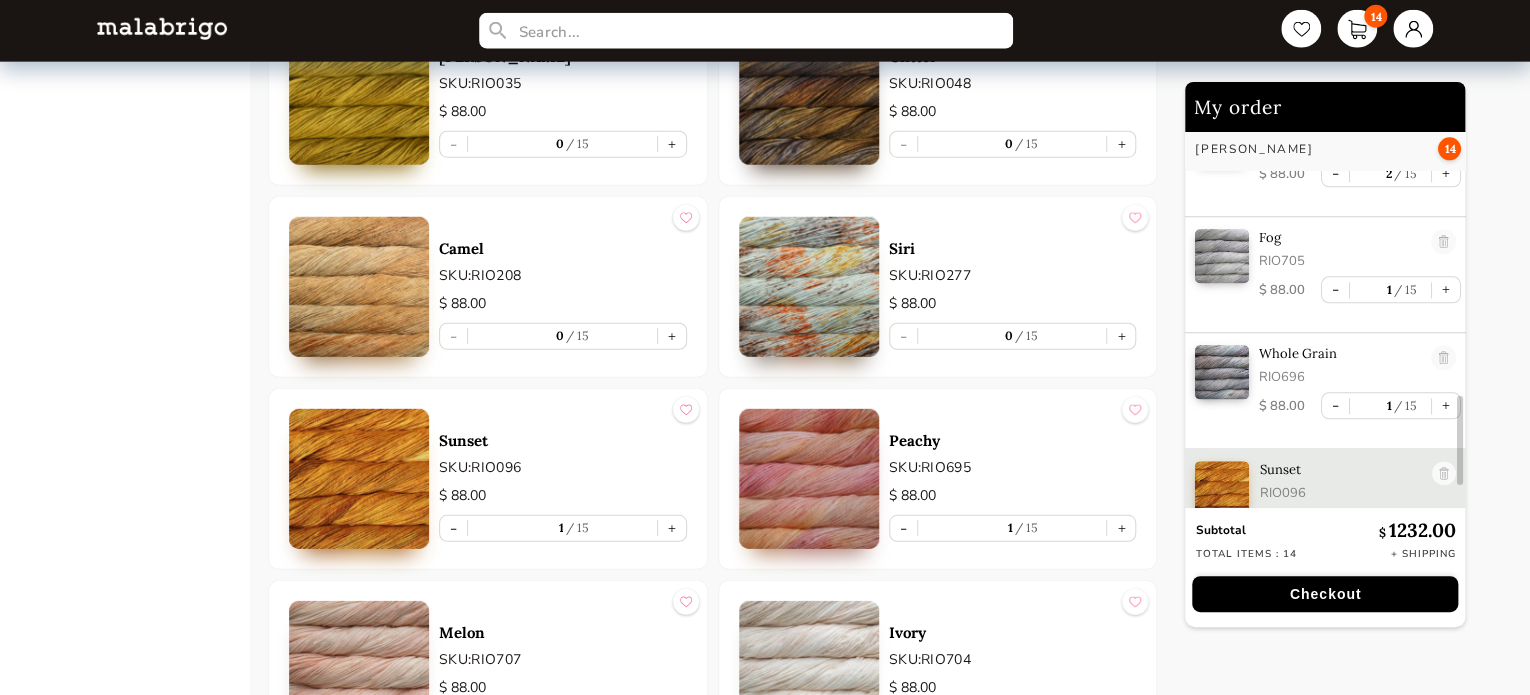 scroll, scrollTop: 1153, scrollLeft: 0, axis: vertical 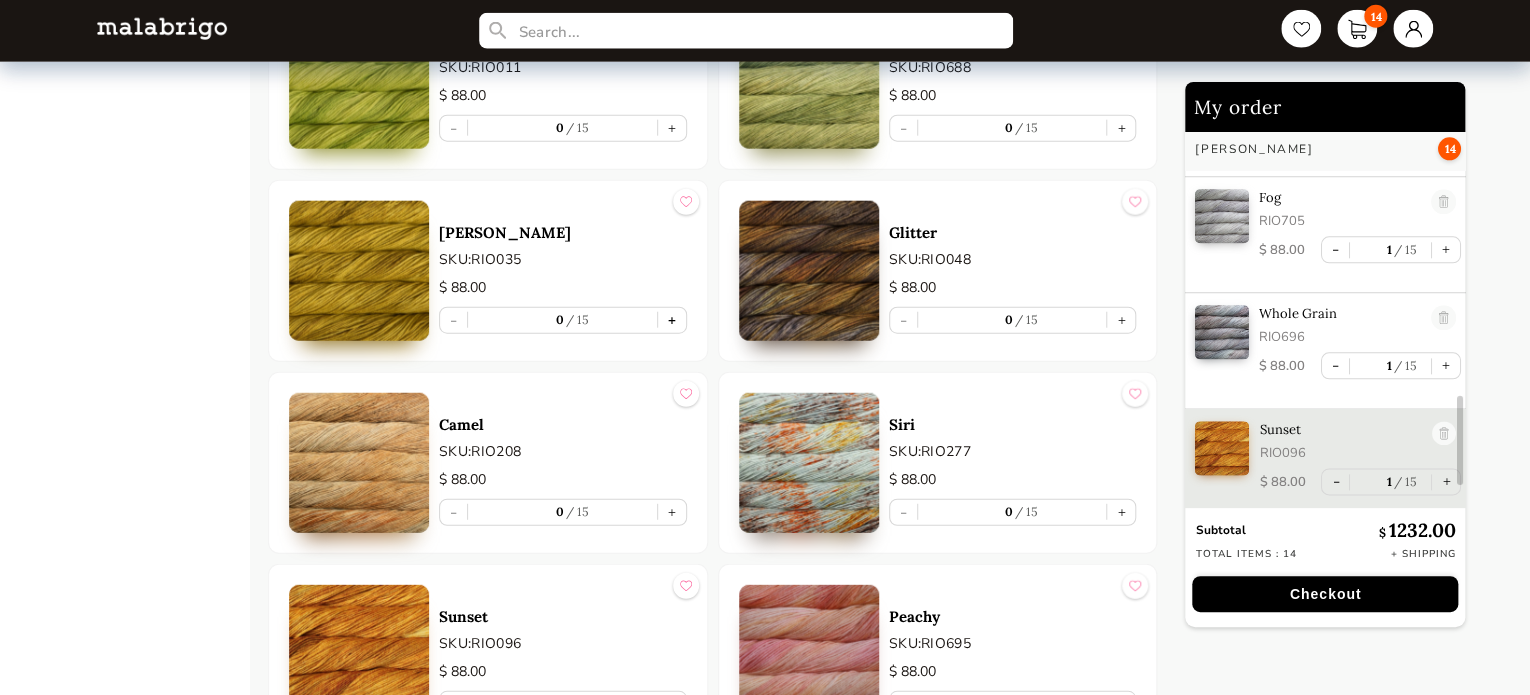 click on "+" at bounding box center (672, 320) 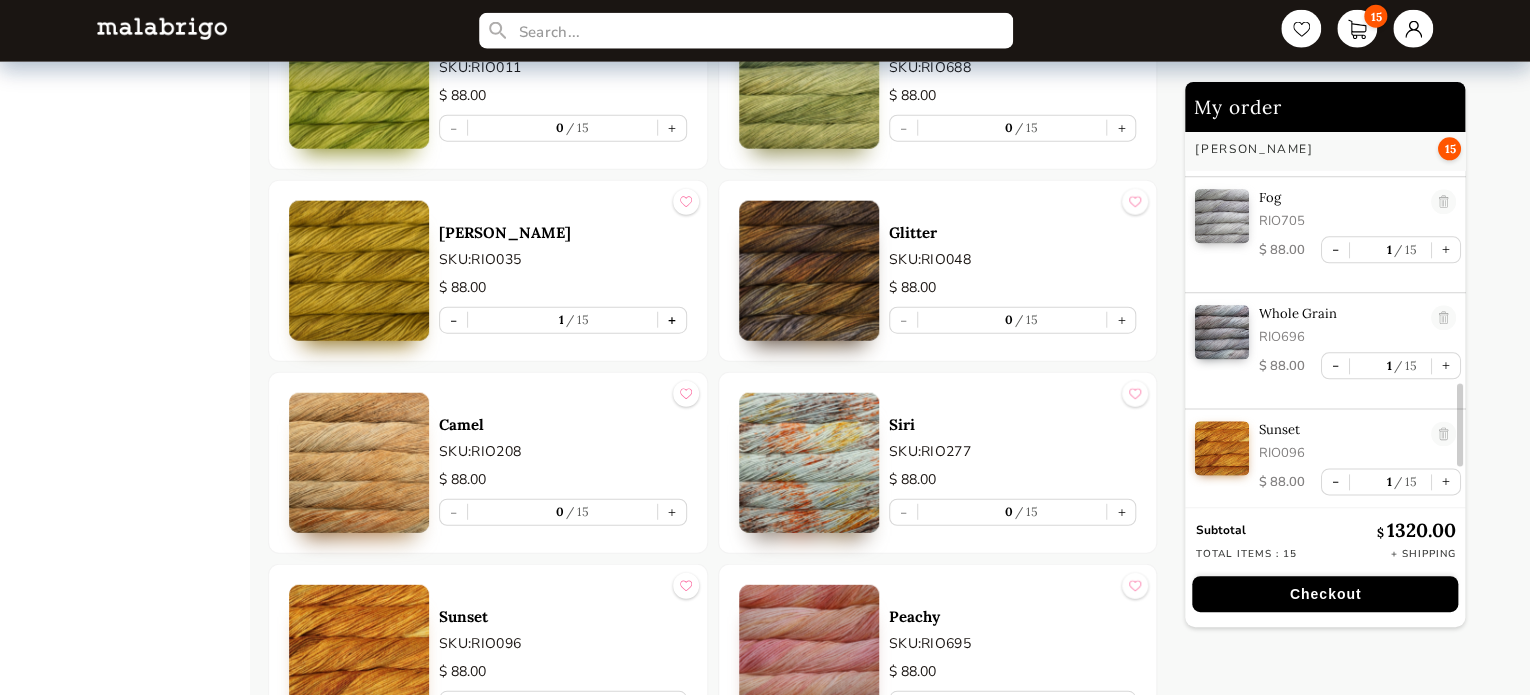 scroll, scrollTop: 1269, scrollLeft: 0, axis: vertical 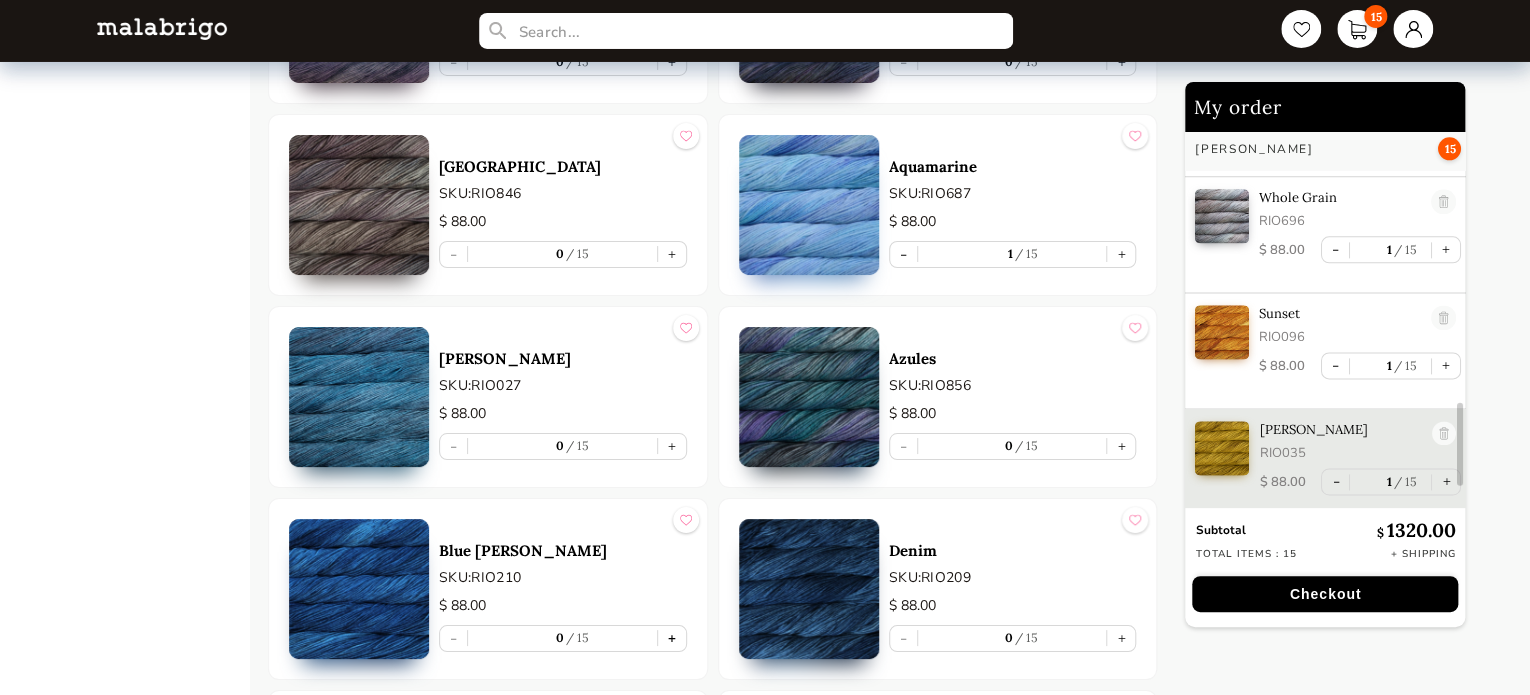click on "+" at bounding box center (672, 638) 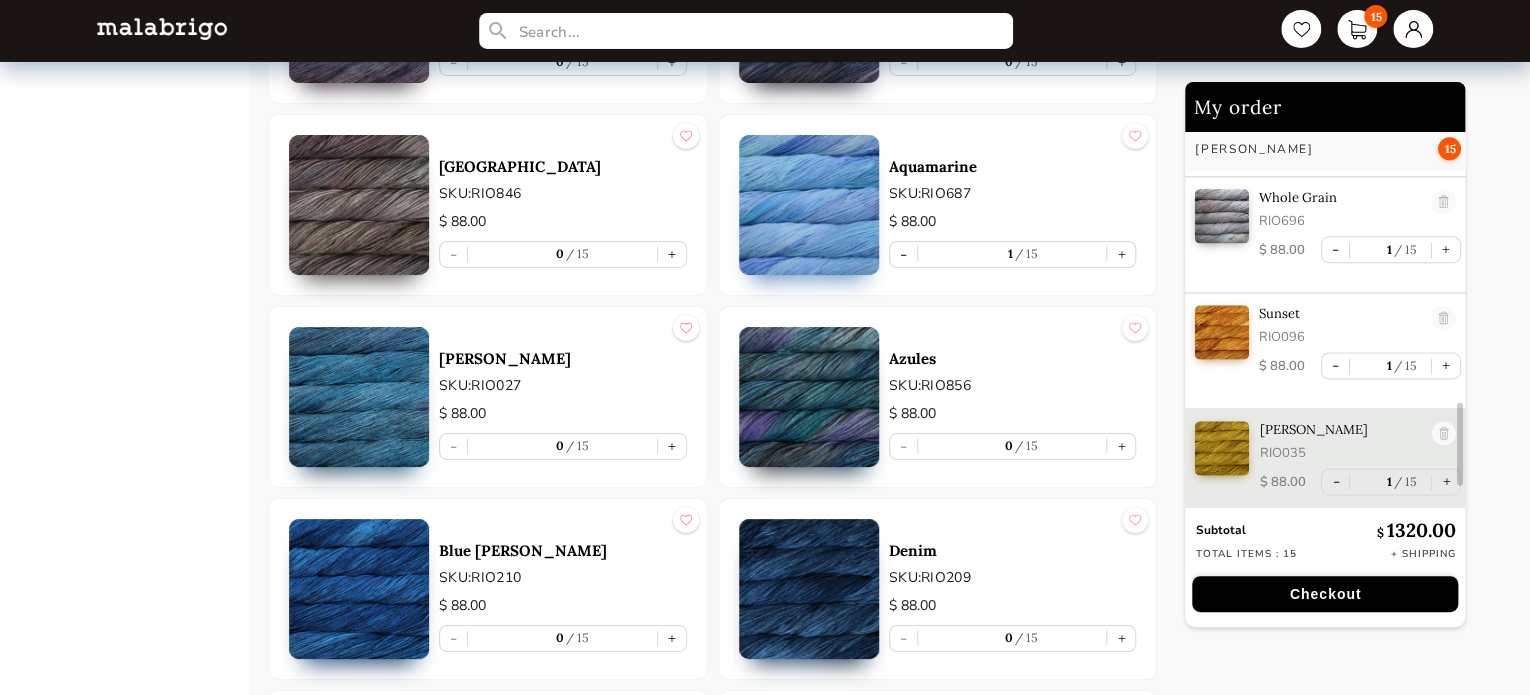 type on "1" 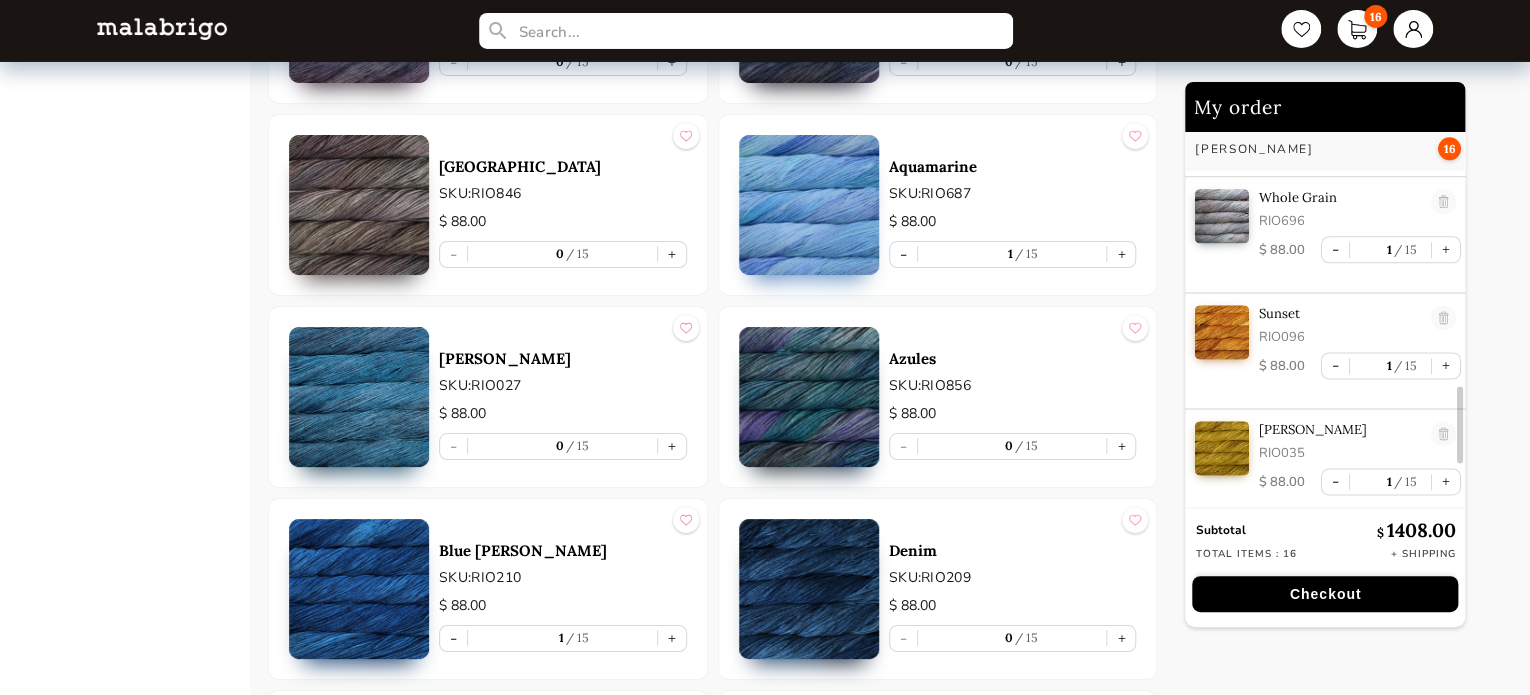scroll, scrollTop: 1385, scrollLeft: 0, axis: vertical 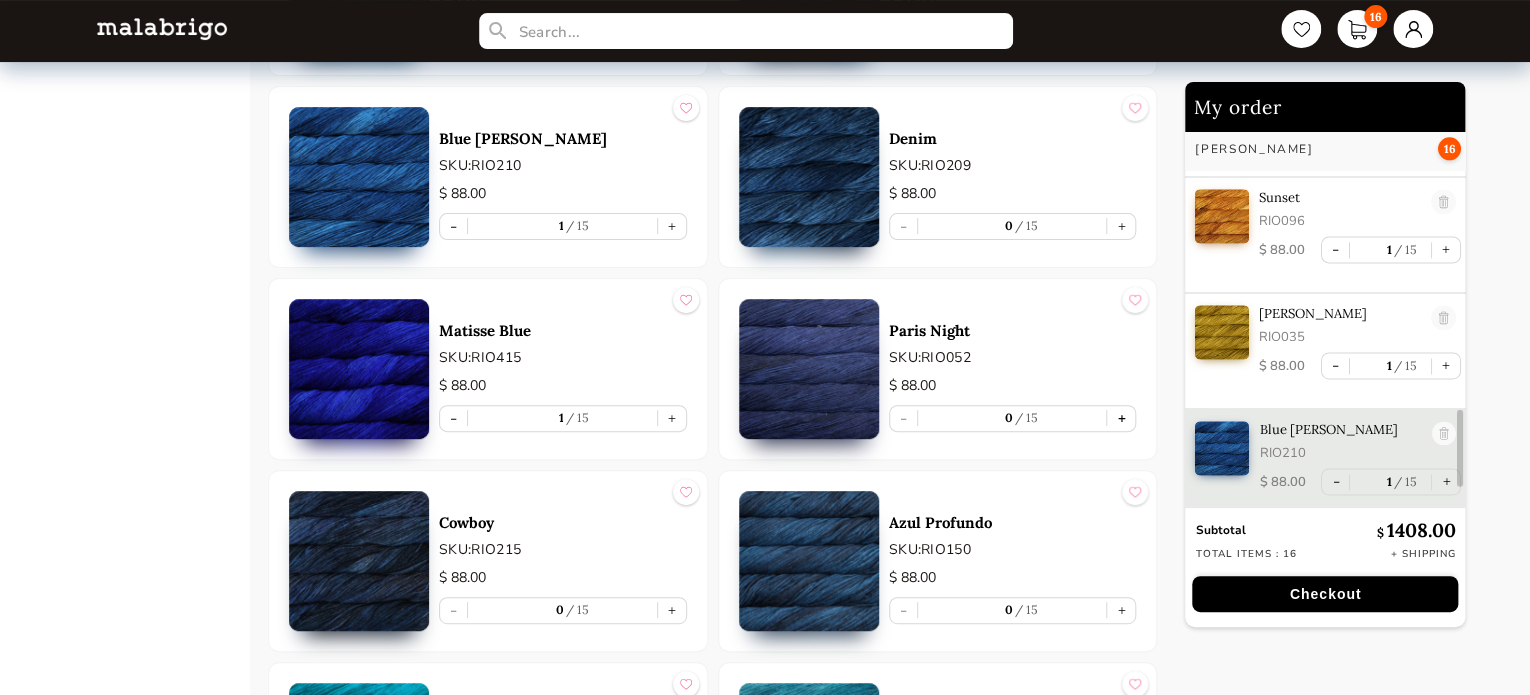 click on "+" at bounding box center (1121, 418) 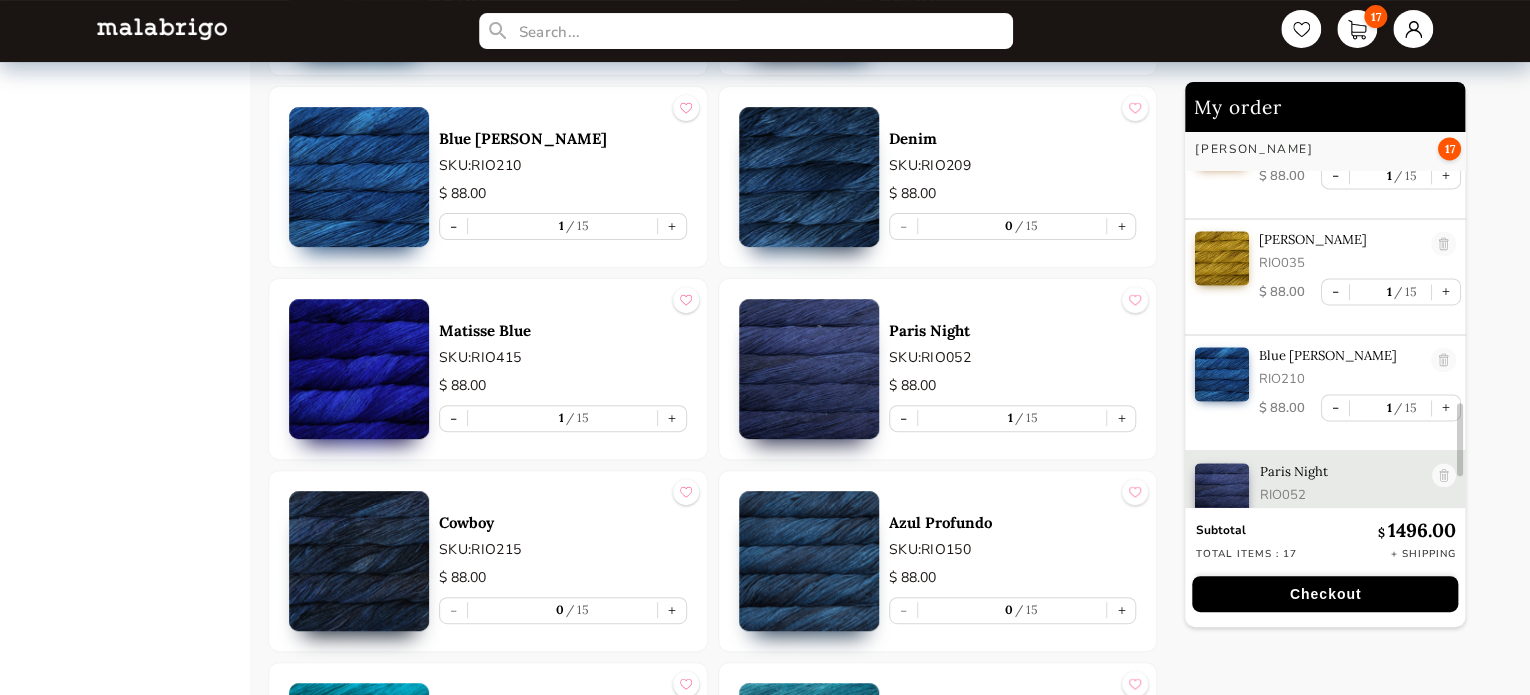 scroll, scrollTop: 1501, scrollLeft: 0, axis: vertical 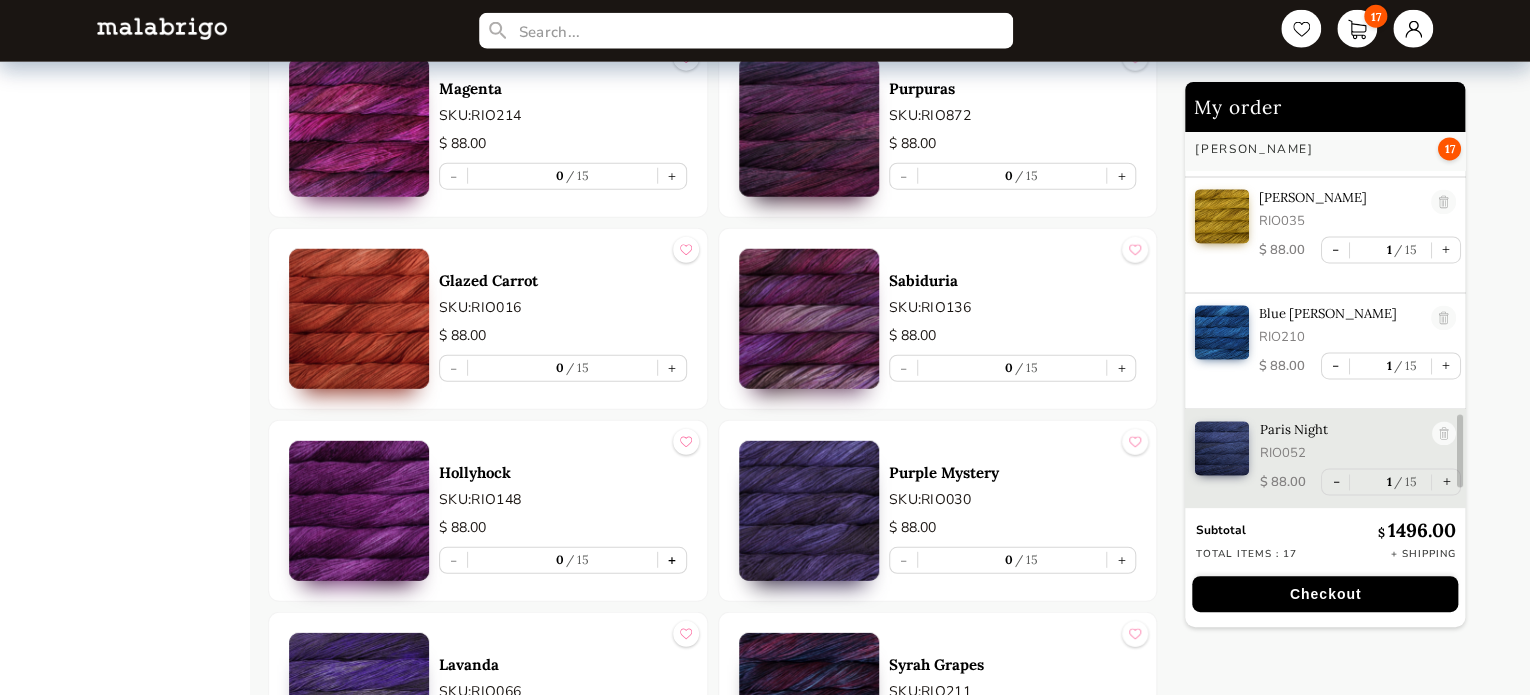 click on "+" at bounding box center (672, 560) 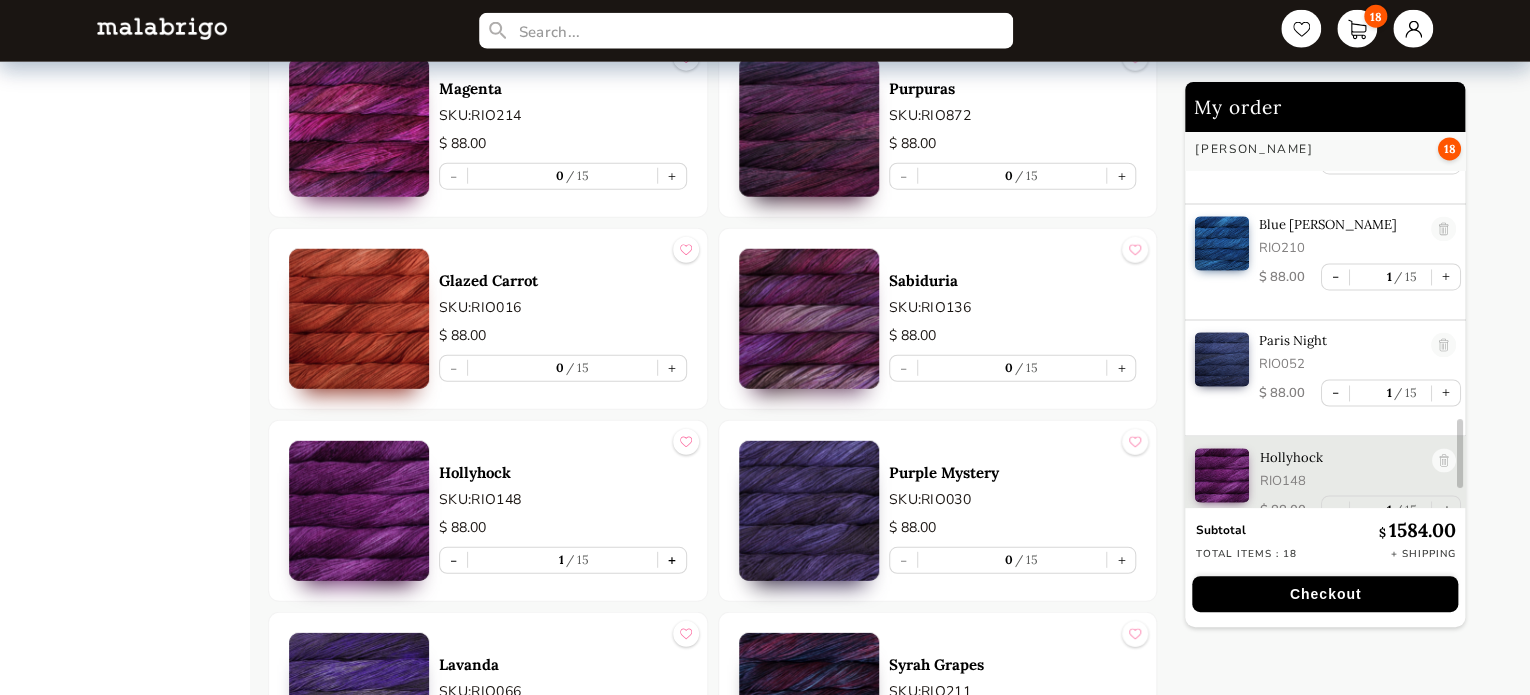 scroll, scrollTop: 1617, scrollLeft: 0, axis: vertical 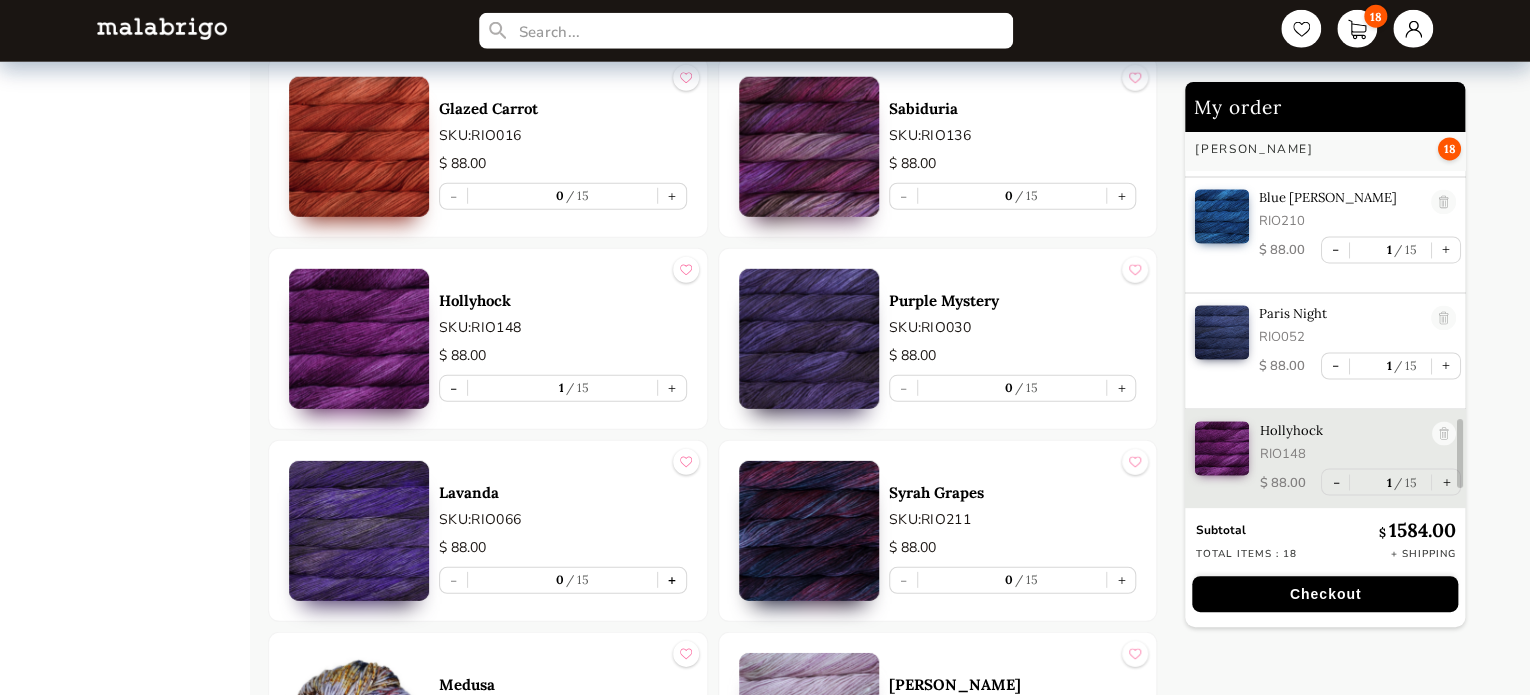 click on "+" at bounding box center [672, 580] 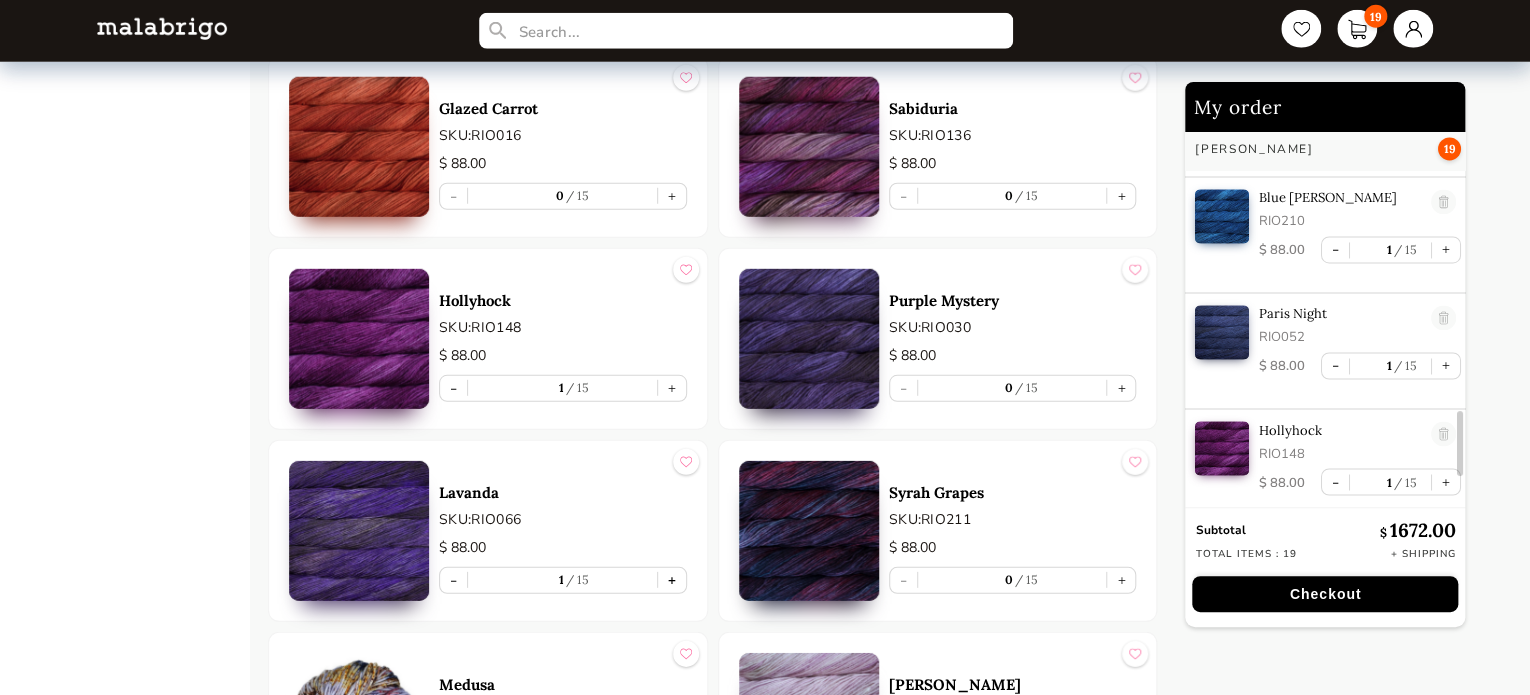 scroll, scrollTop: 1733, scrollLeft: 0, axis: vertical 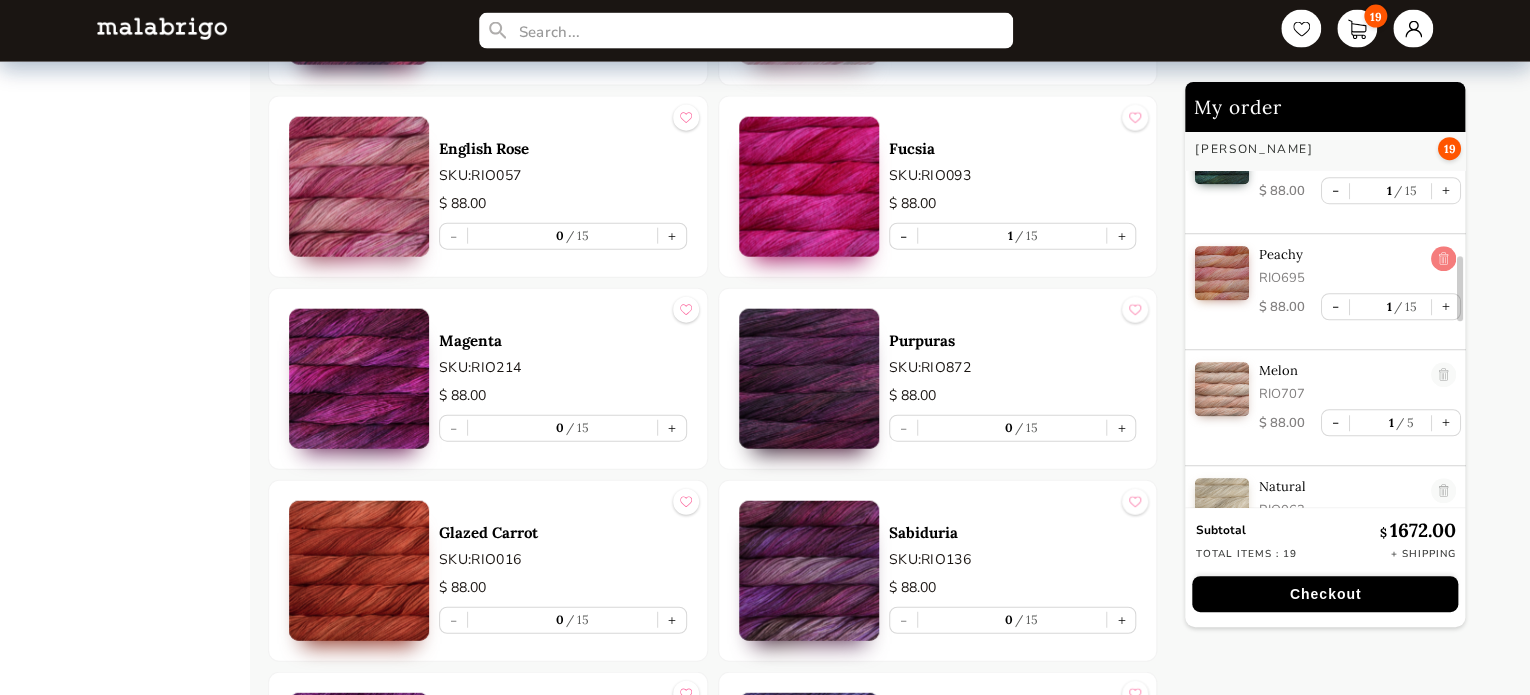 click at bounding box center [1444, 259] 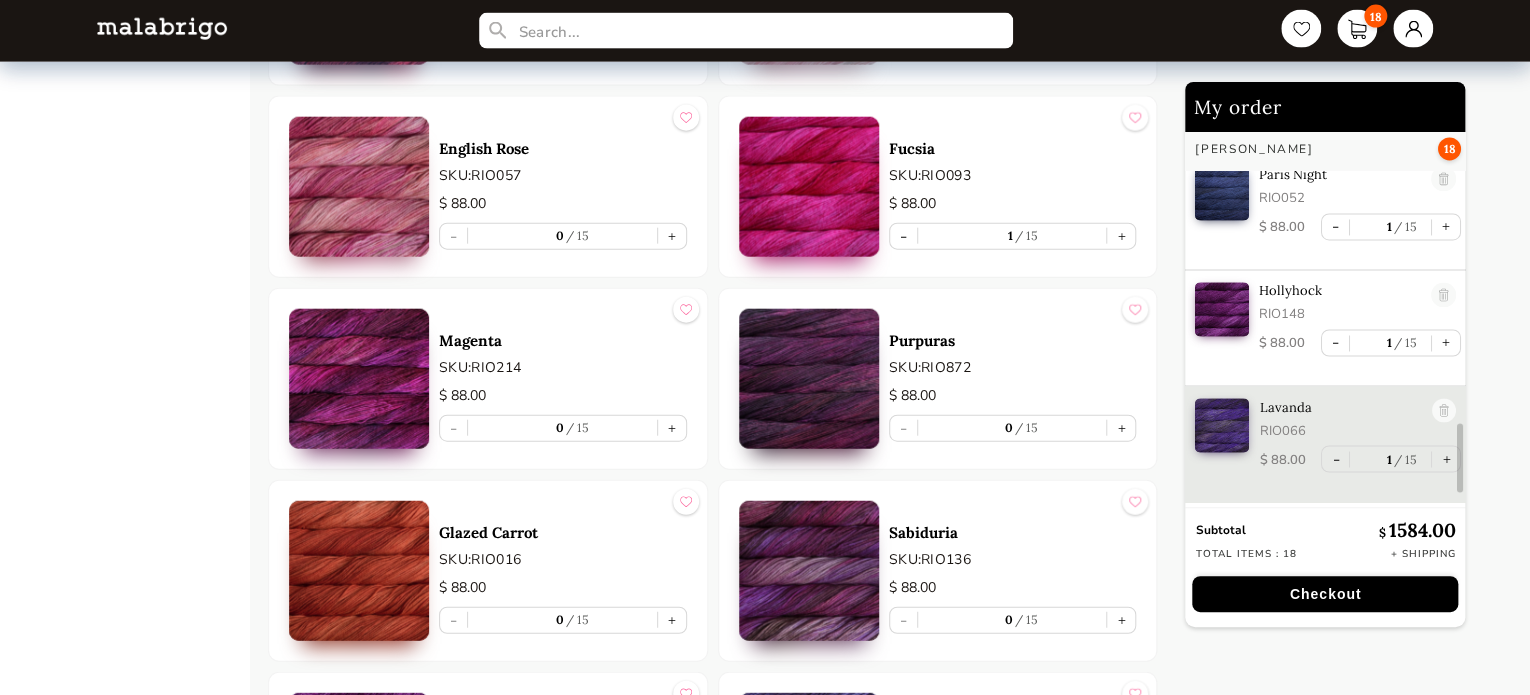 scroll, scrollTop: 1679, scrollLeft: 0, axis: vertical 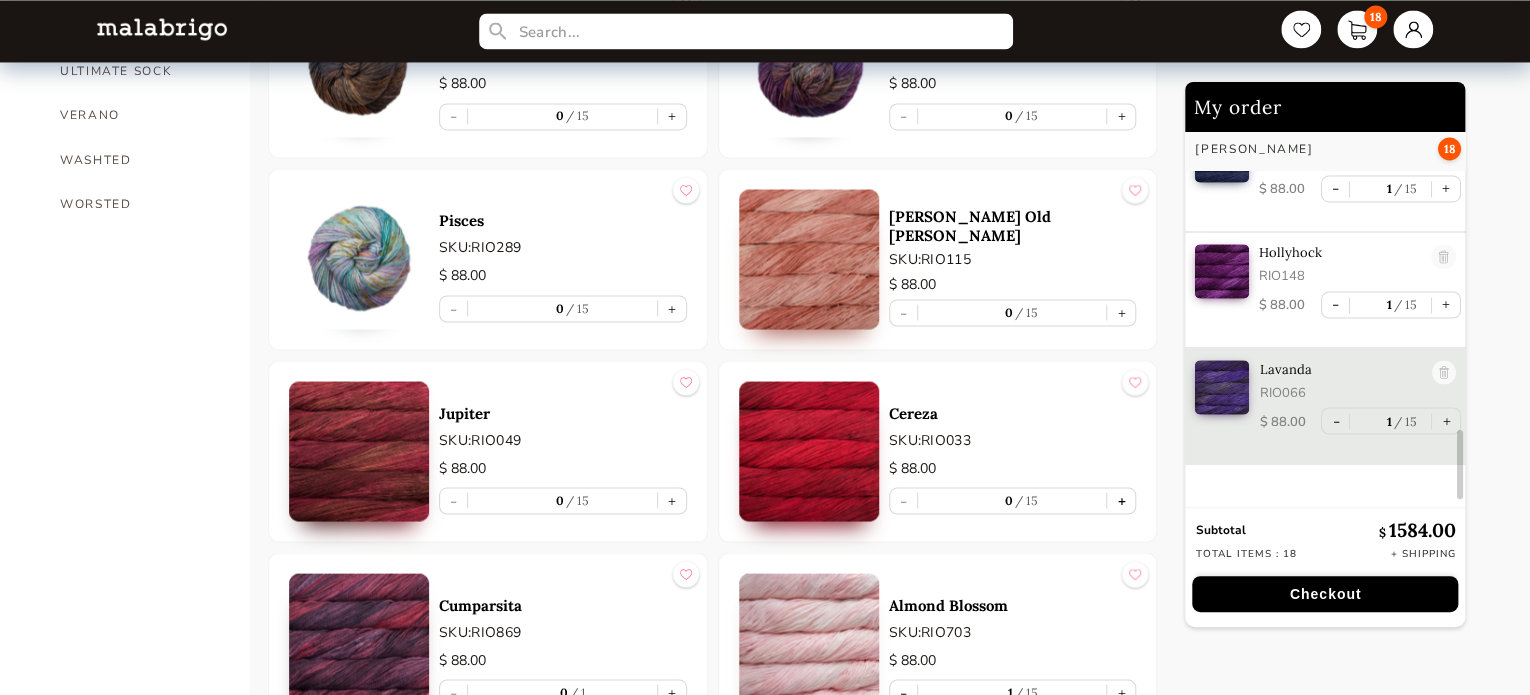 click on "+" at bounding box center (1121, 500) 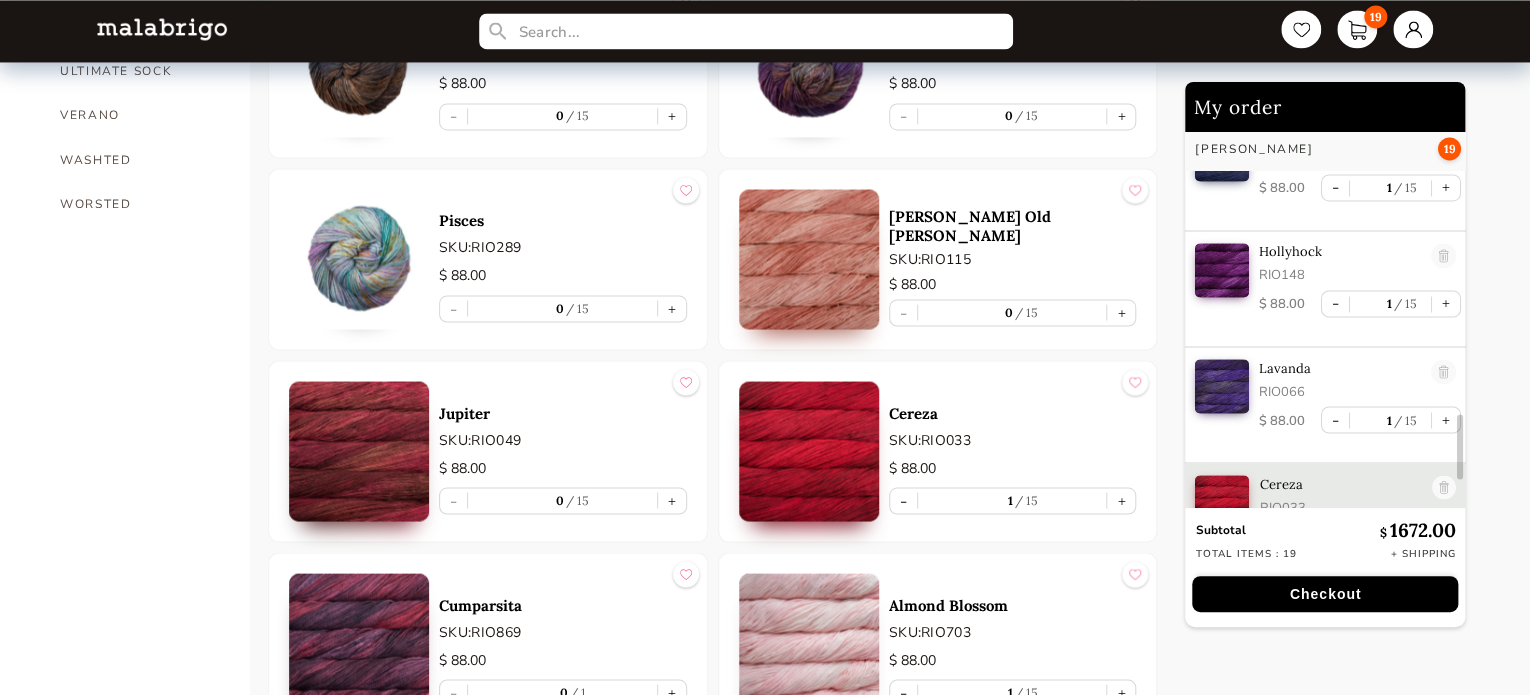 scroll, scrollTop: 1733, scrollLeft: 0, axis: vertical 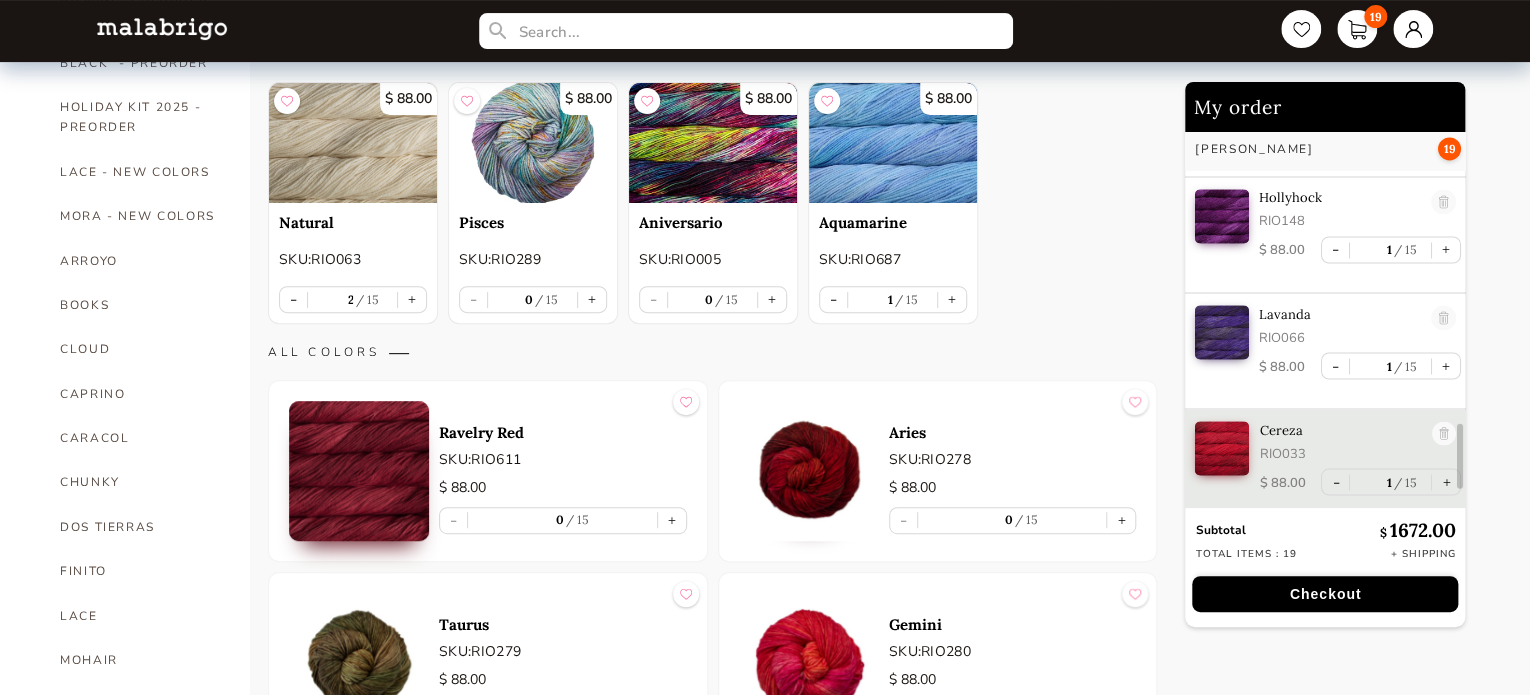 click on "Checkout" at bounding box center [1325, 594] 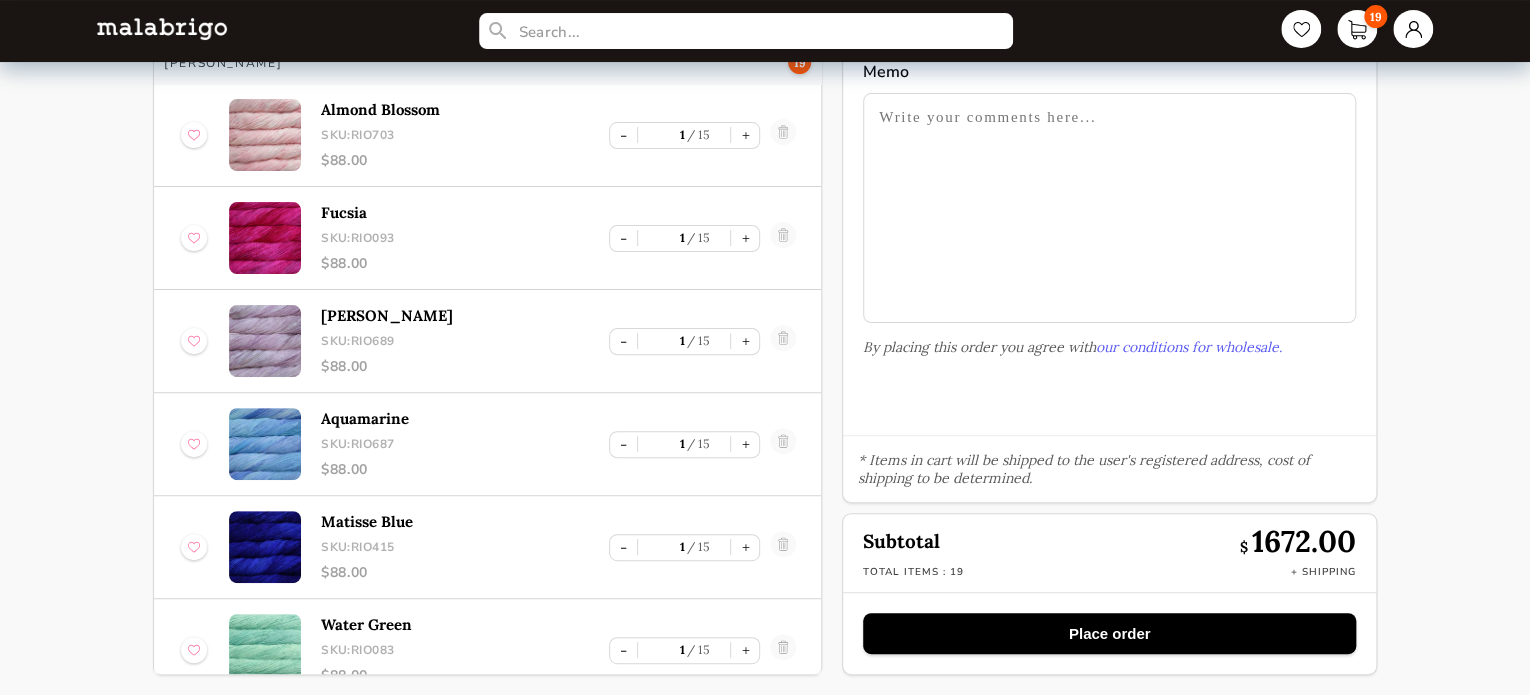 scroll, scrollTop: 124, scrollLeft: 0, axis: vertical 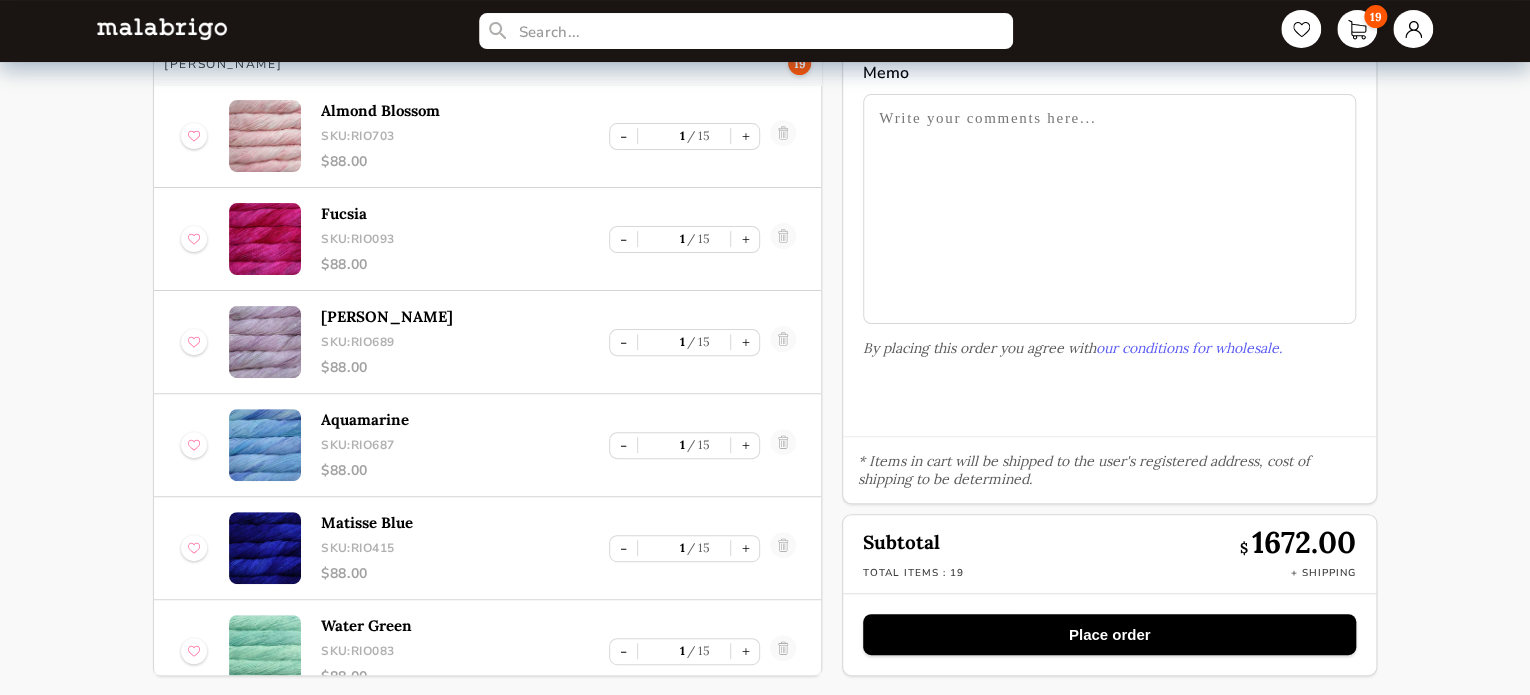drag, startPoint x: 1164, startPoint y: 631, endPoint x: 1450, endPoint y: 400, distance: 367.63705 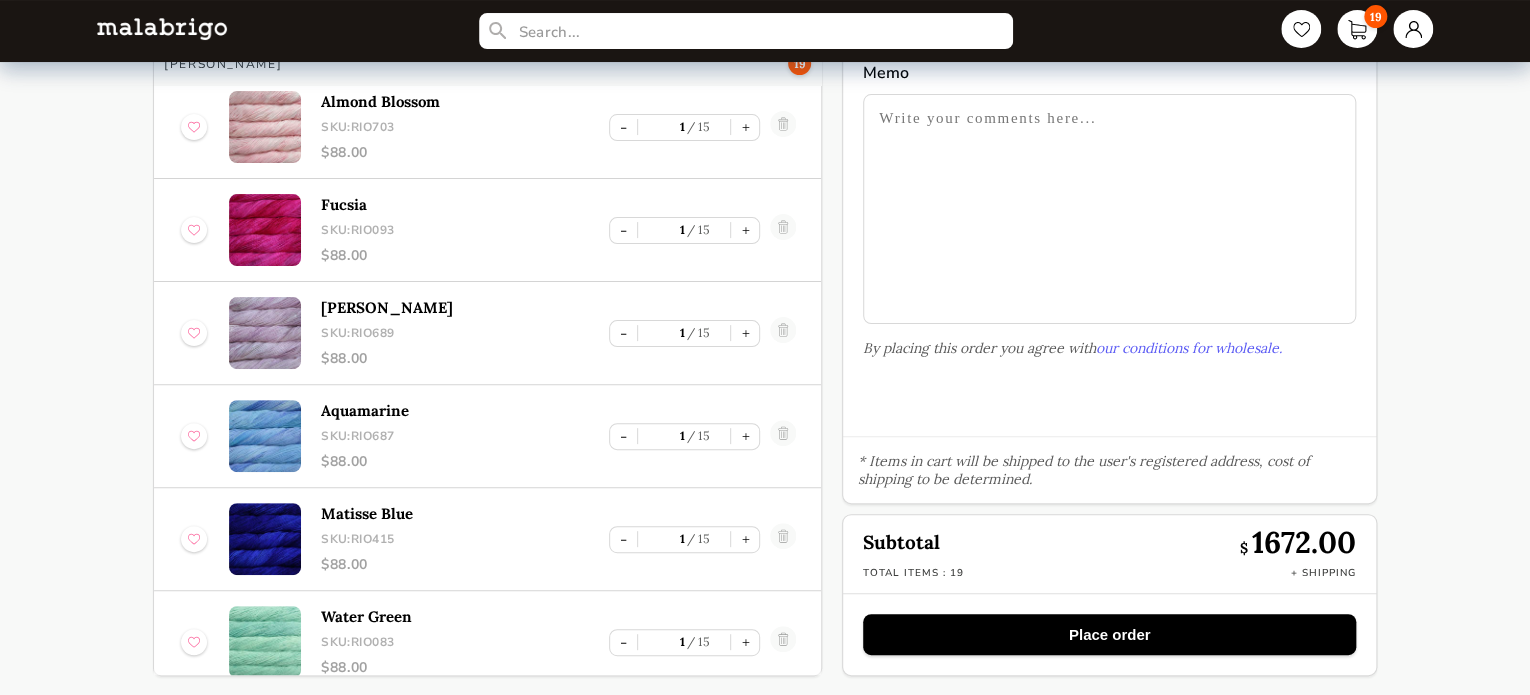 scroll, scrollTop: 0, scrollLeft: 0, axis: both 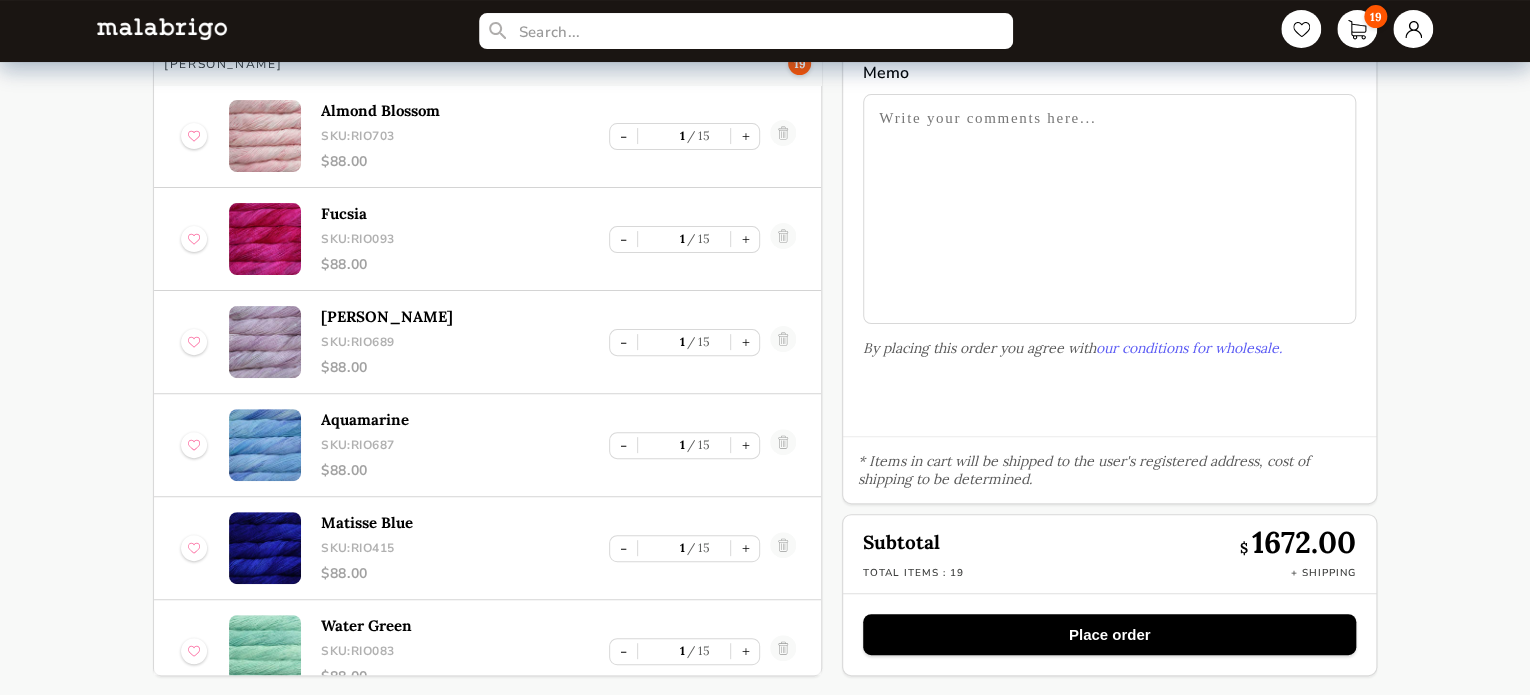 click on "Place order" at bounding box center [1109, 634] 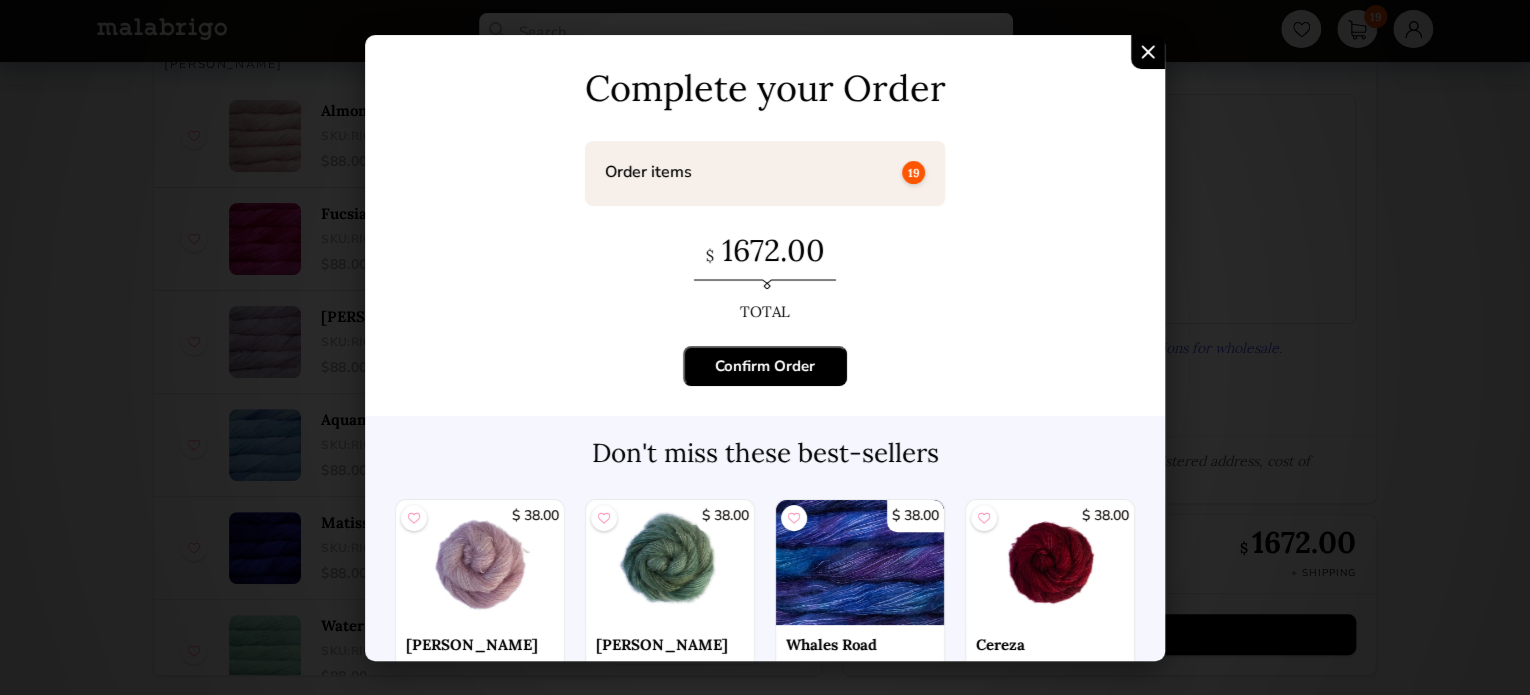 click on "Confirm Order" at bounding box center [765, 366] 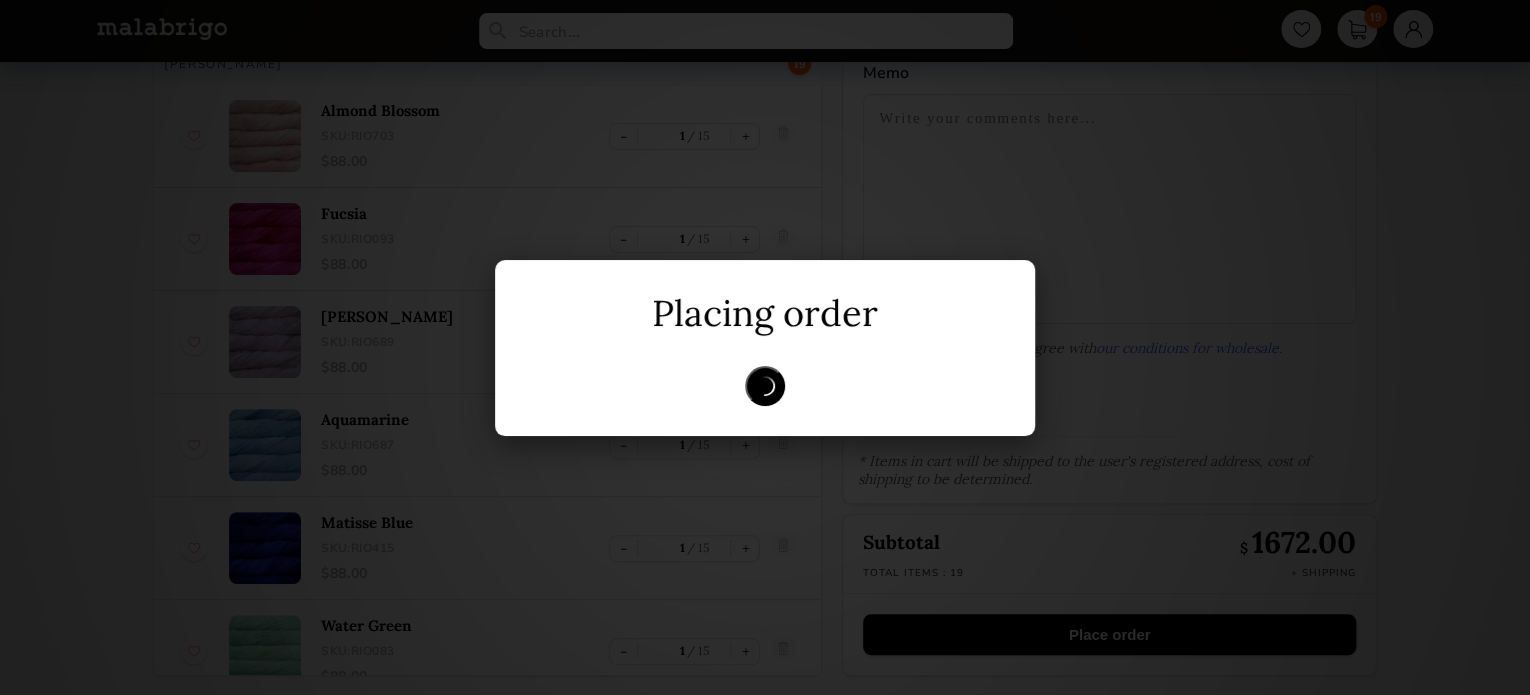 scroll, scrollTop: 0, scrollLeft: 0, axis: both 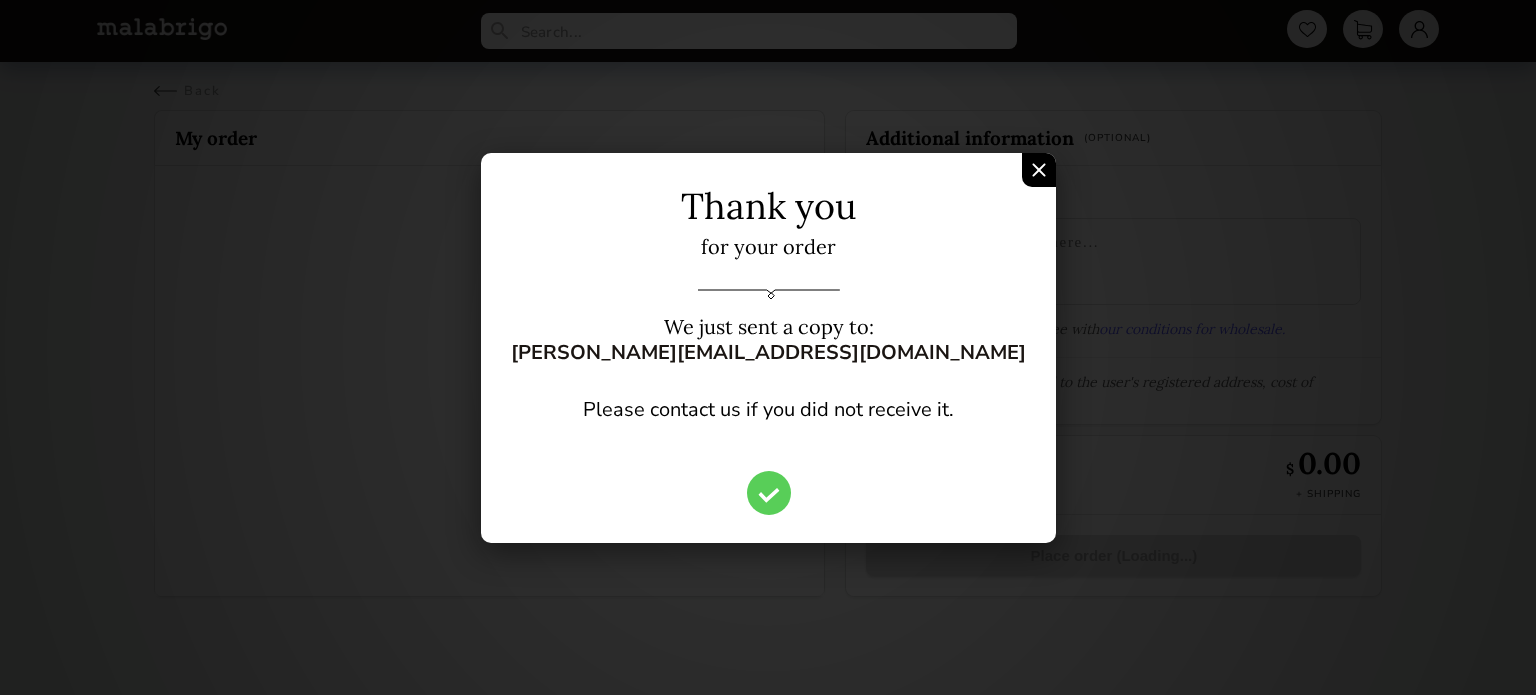 click at bounding box center [1039, 170] 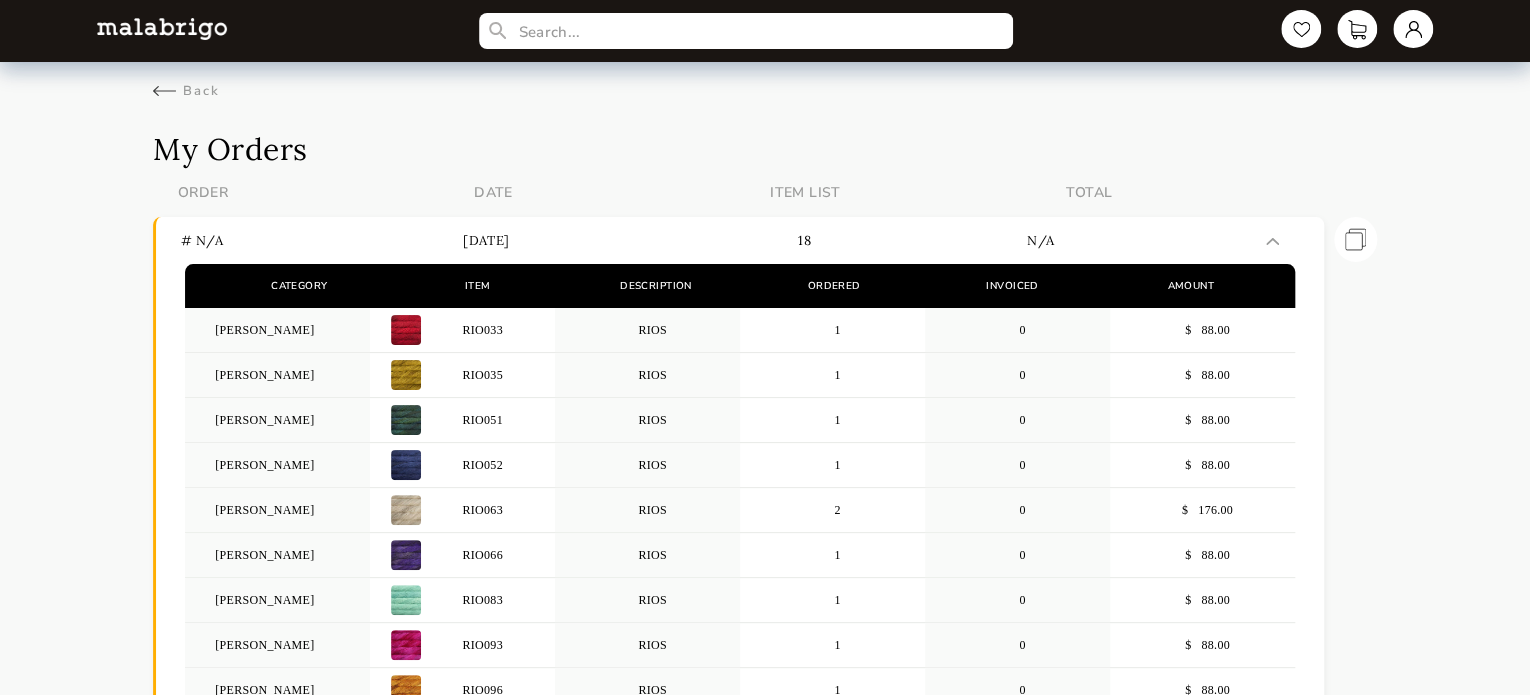 click at bounding box center [162, 28] 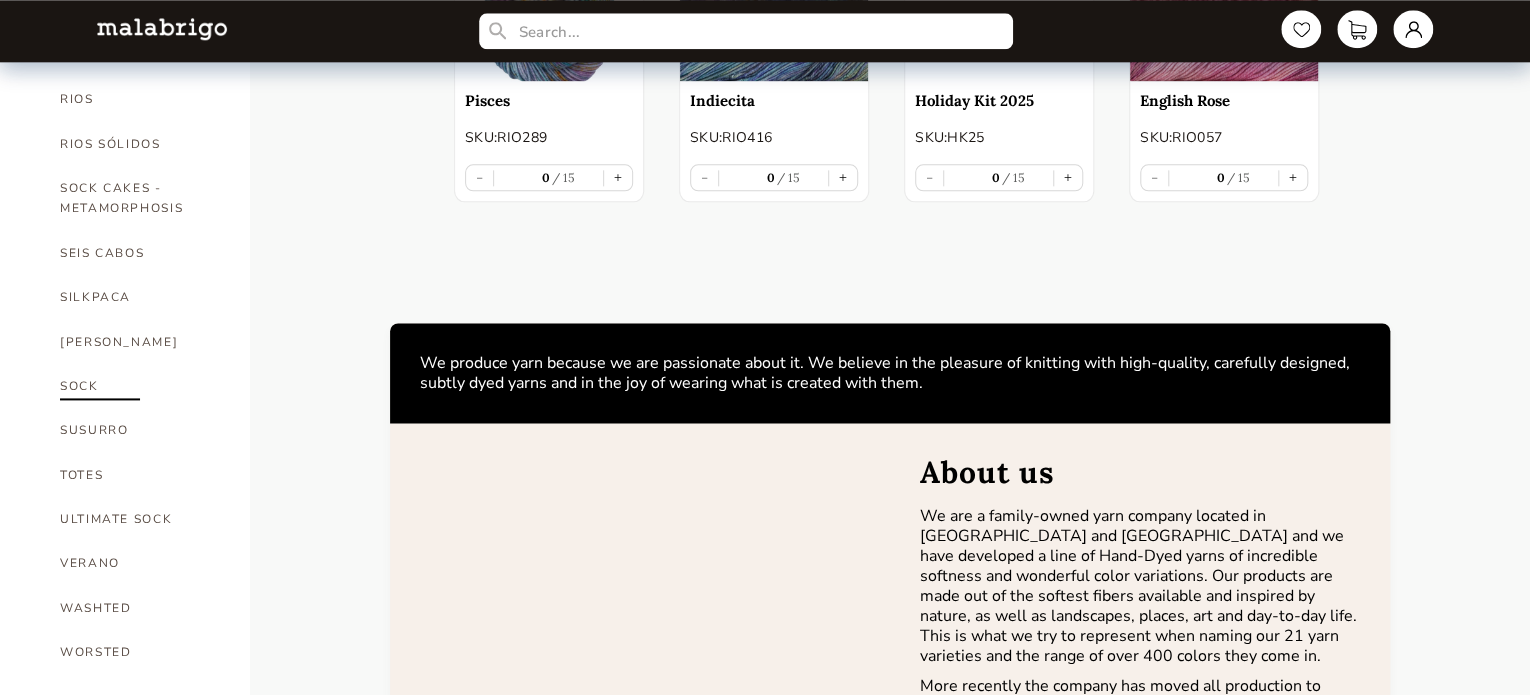 scroll, scrollTop: 1207, scrollLeft: 0, axis: vertical 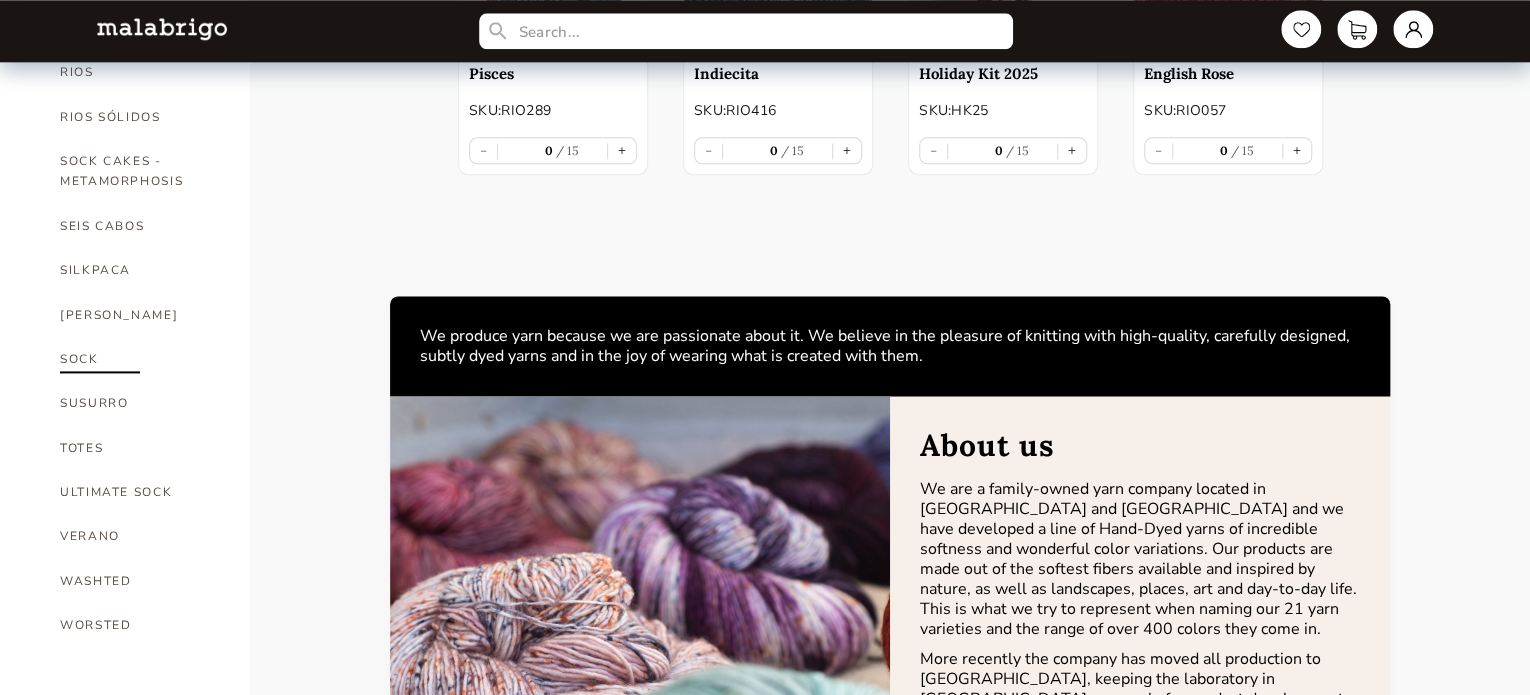 click on "SOCK" at bounding box center (140, 359) 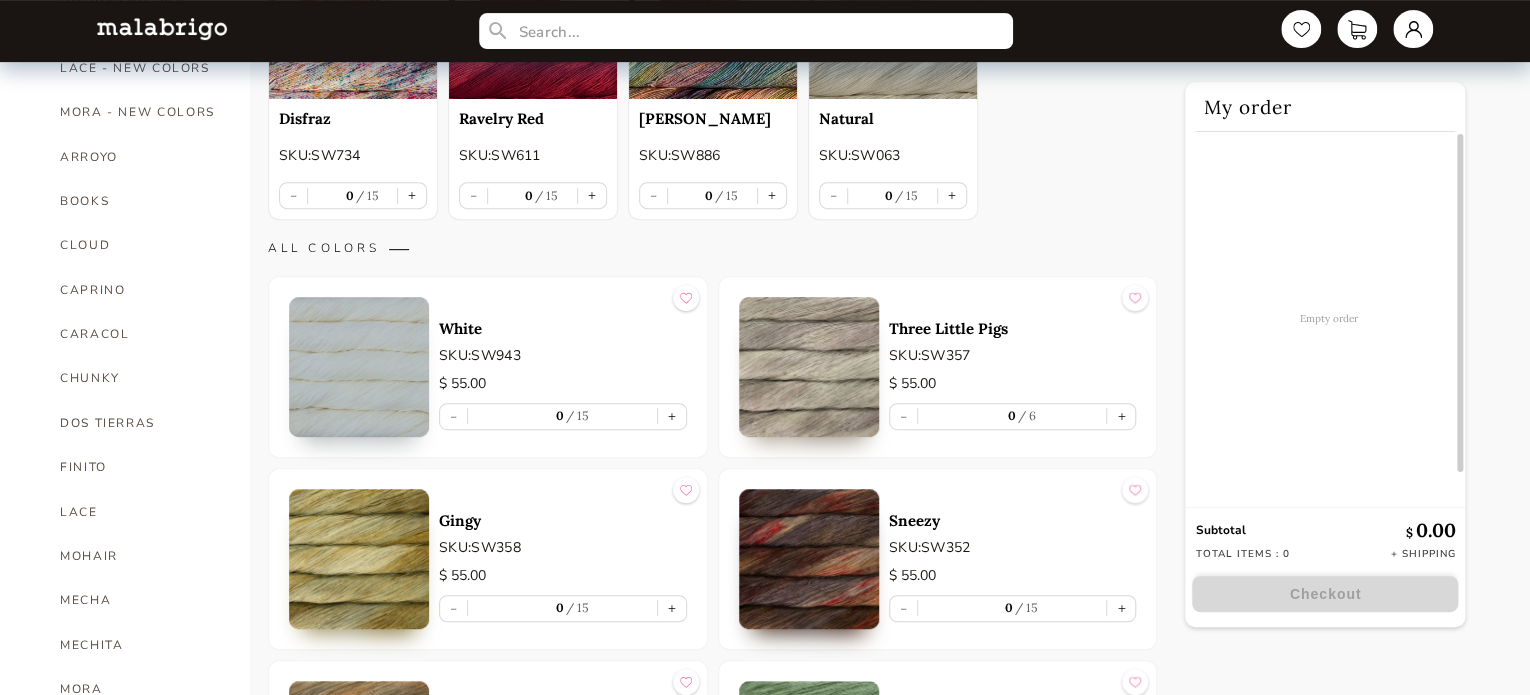 scroll, scrollTop: 376, scrollLeft: 0, axis: vertical 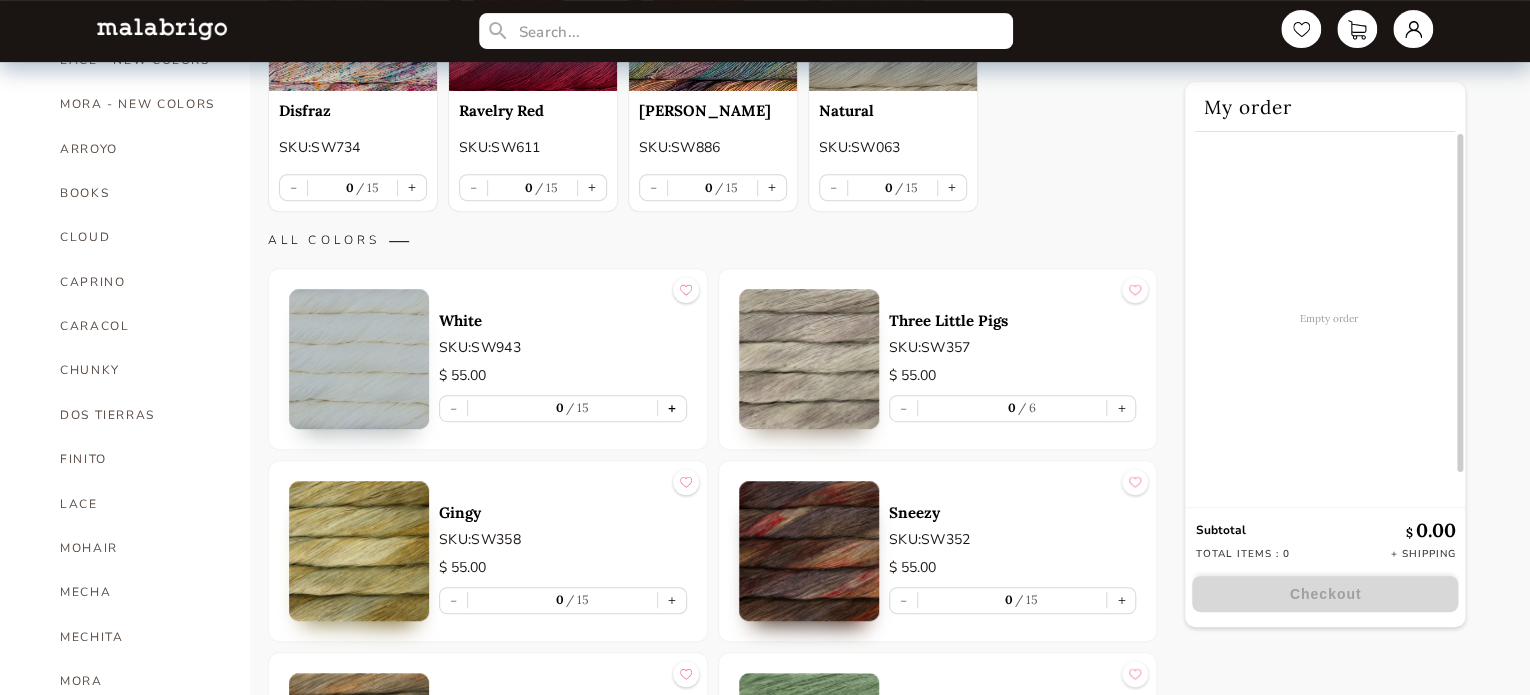 click on "+" at bounding box center [672, 408] 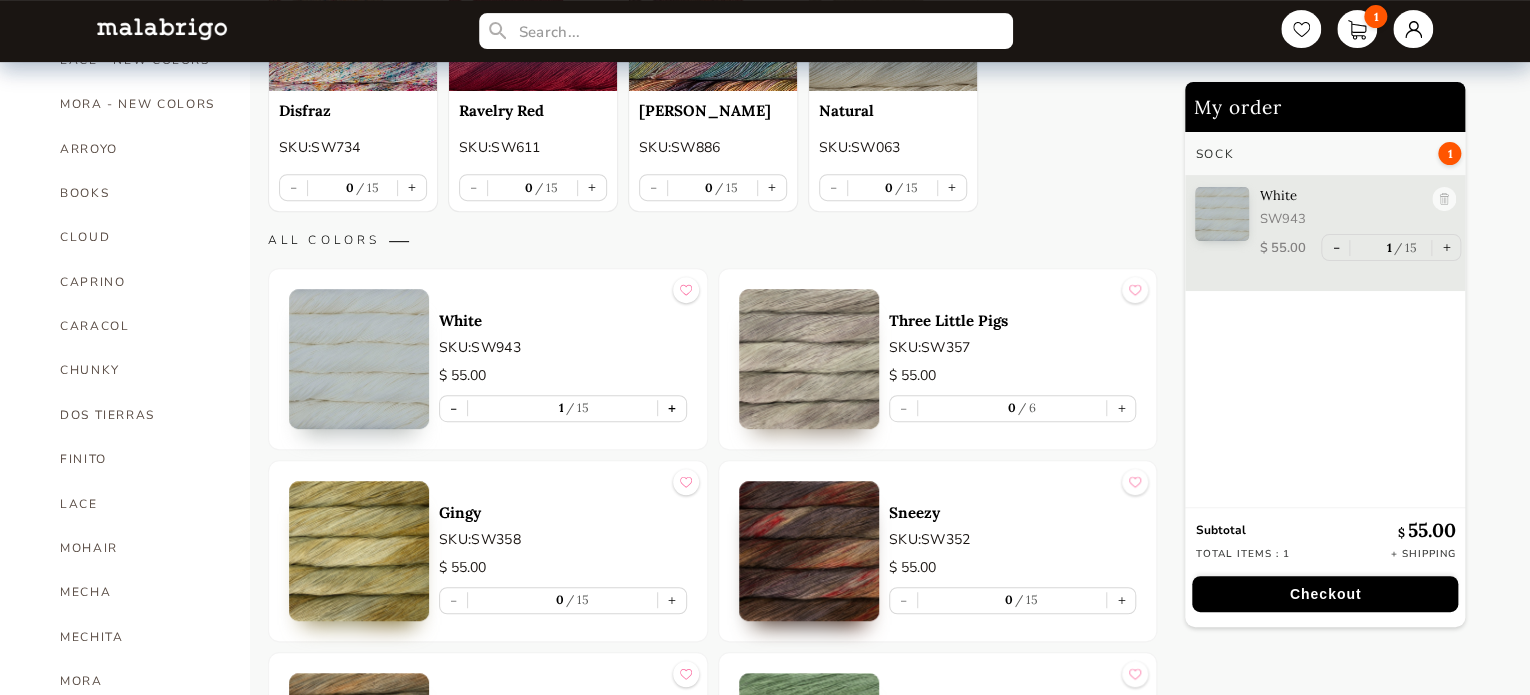 click on "+" at bounding box center (672, 408) 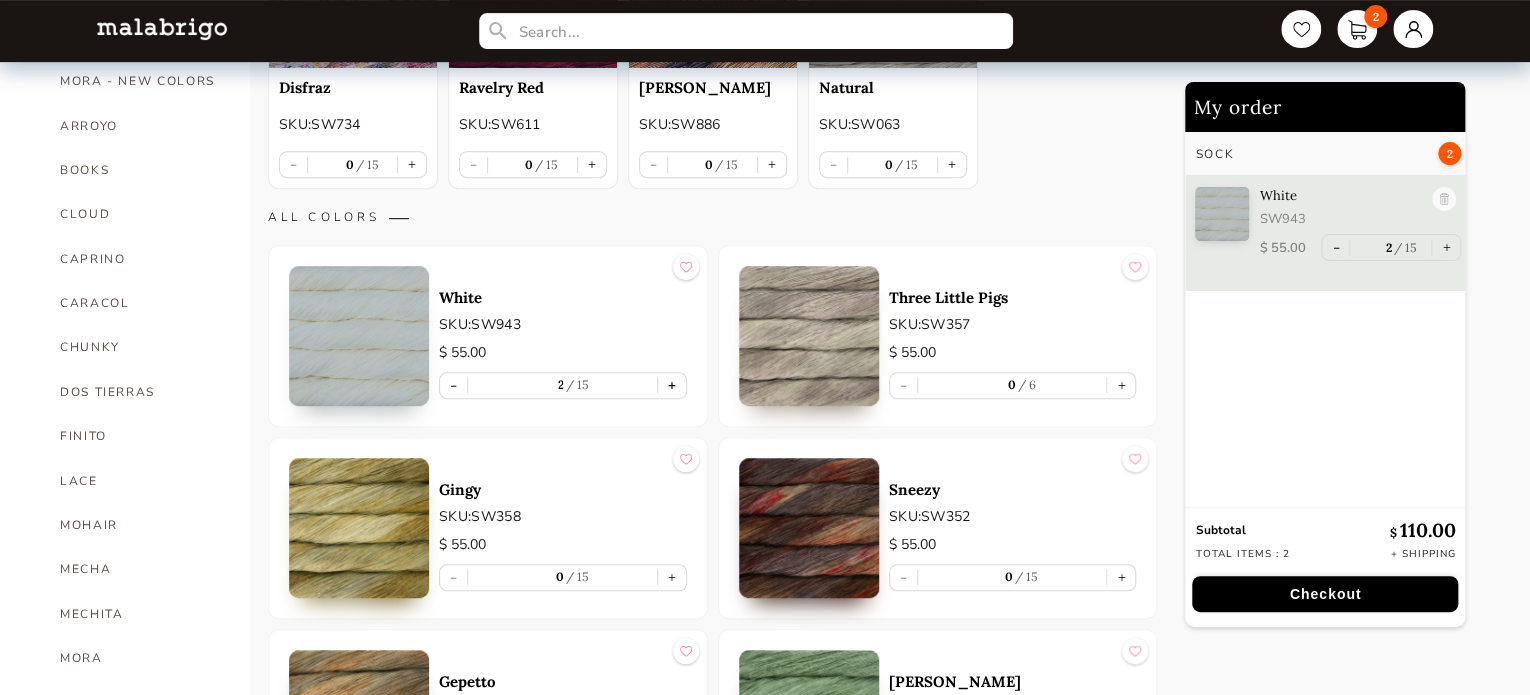 scroll, scrollTop: 299, scrollLeft: 0, axis: vertical 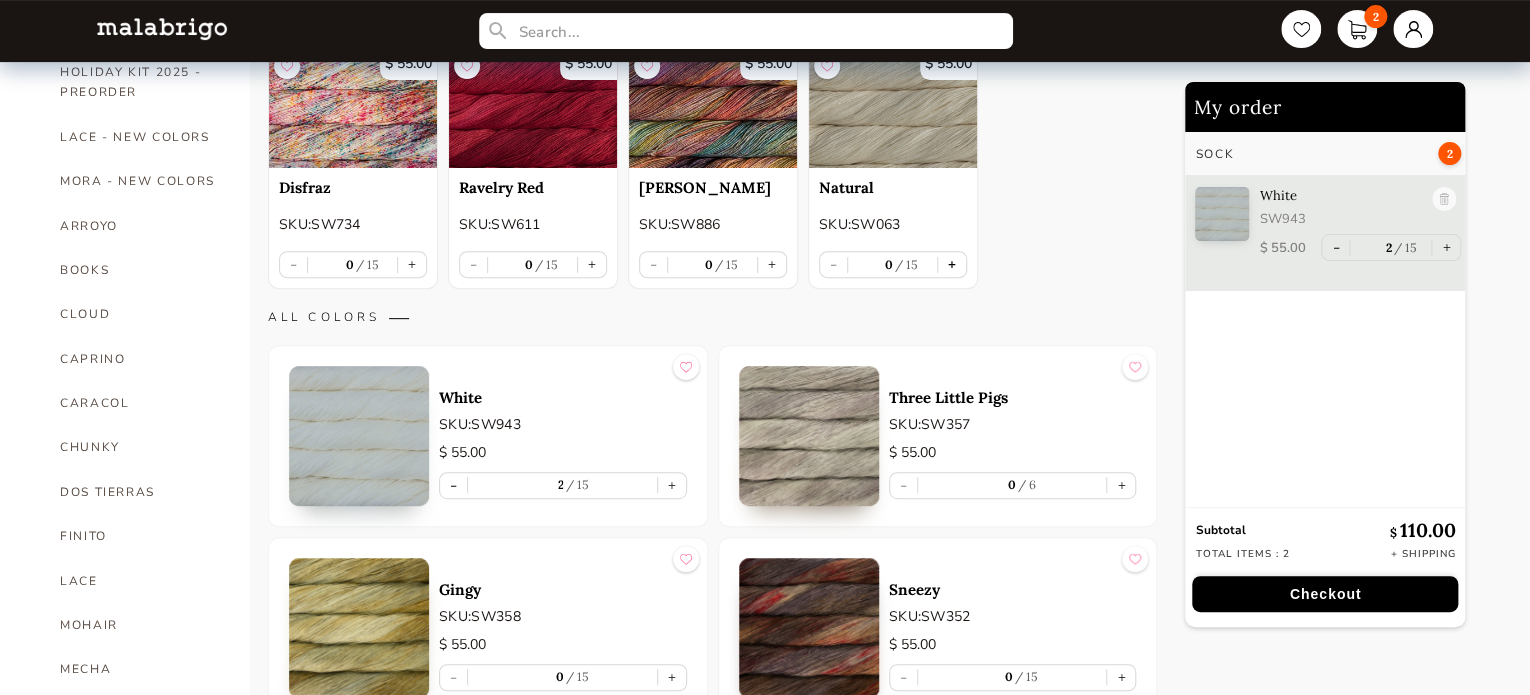click on "+" at bounding box center [952, 264] 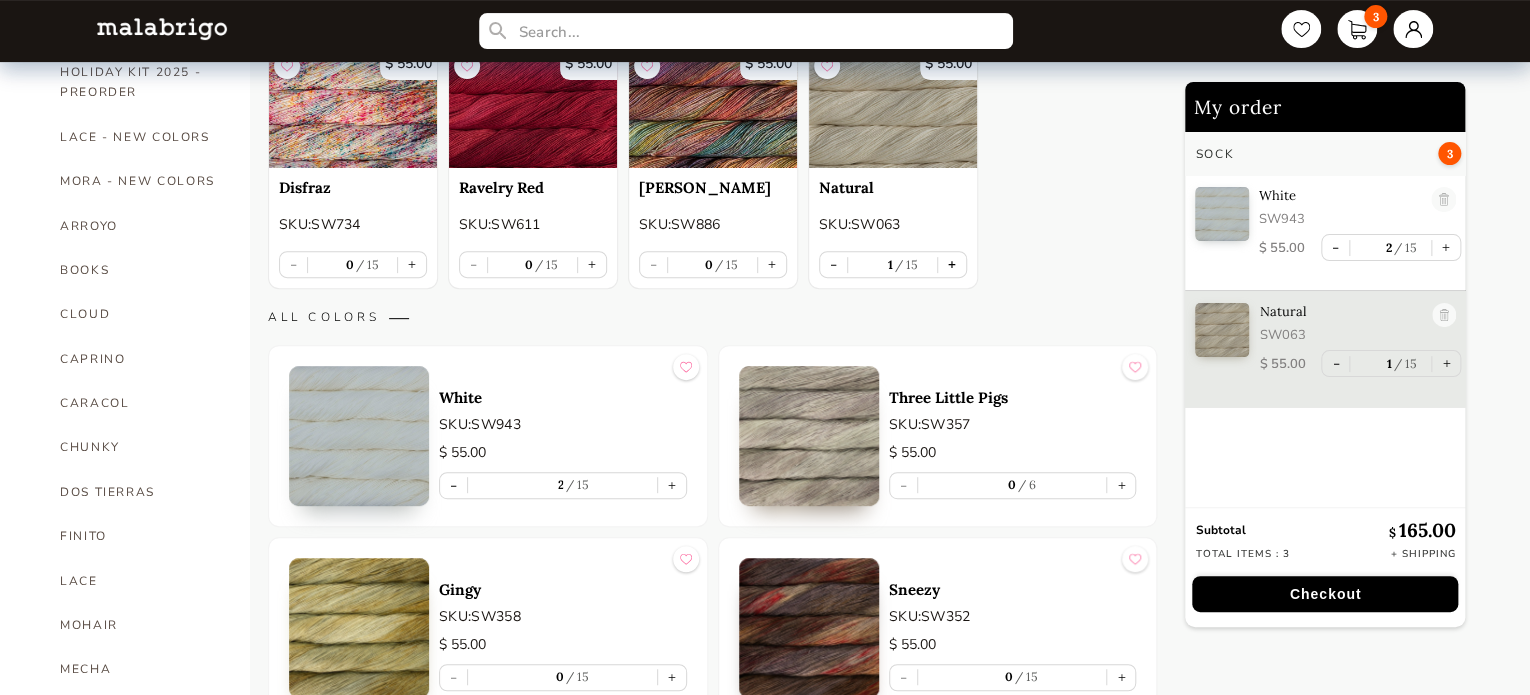 click on "+" at bounding box center (952, 264) 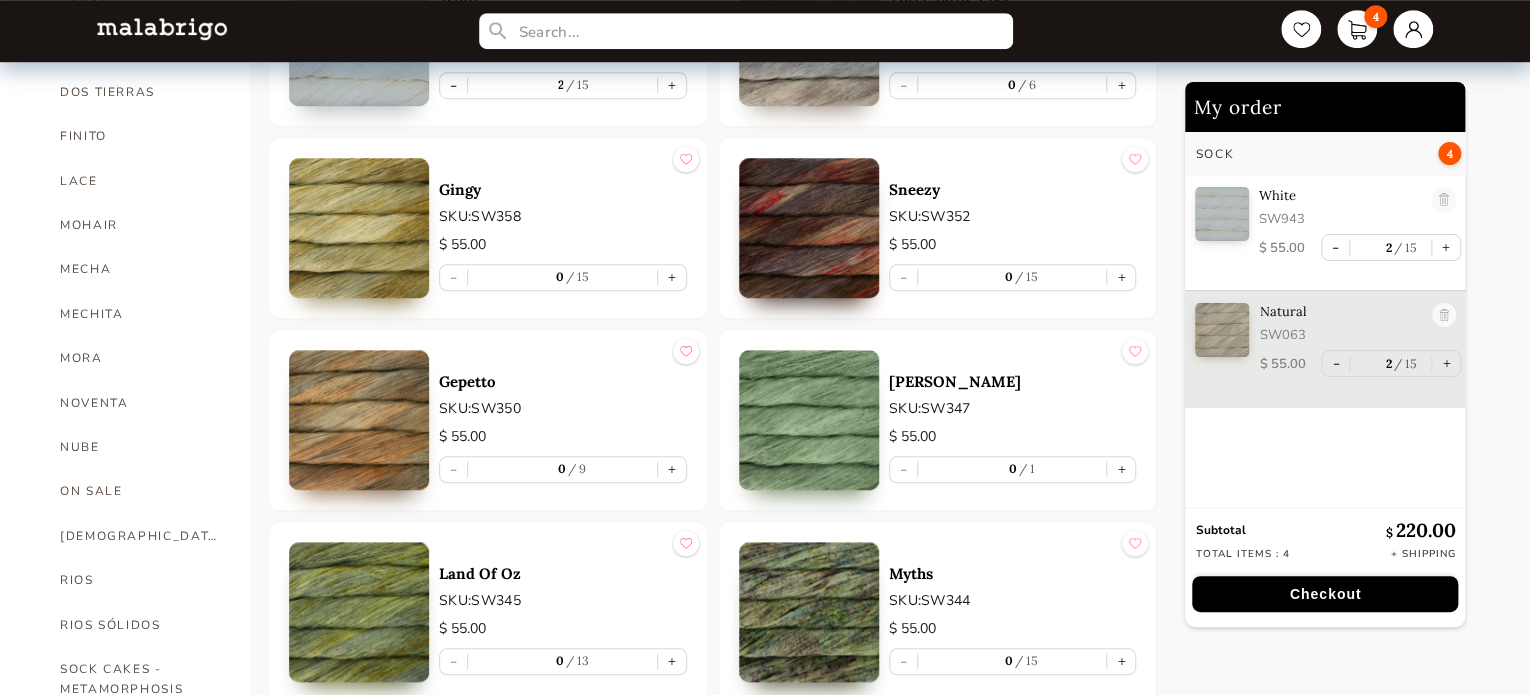 scroll, scrollTop: 730, scrollLeft: 0, axis: vertical 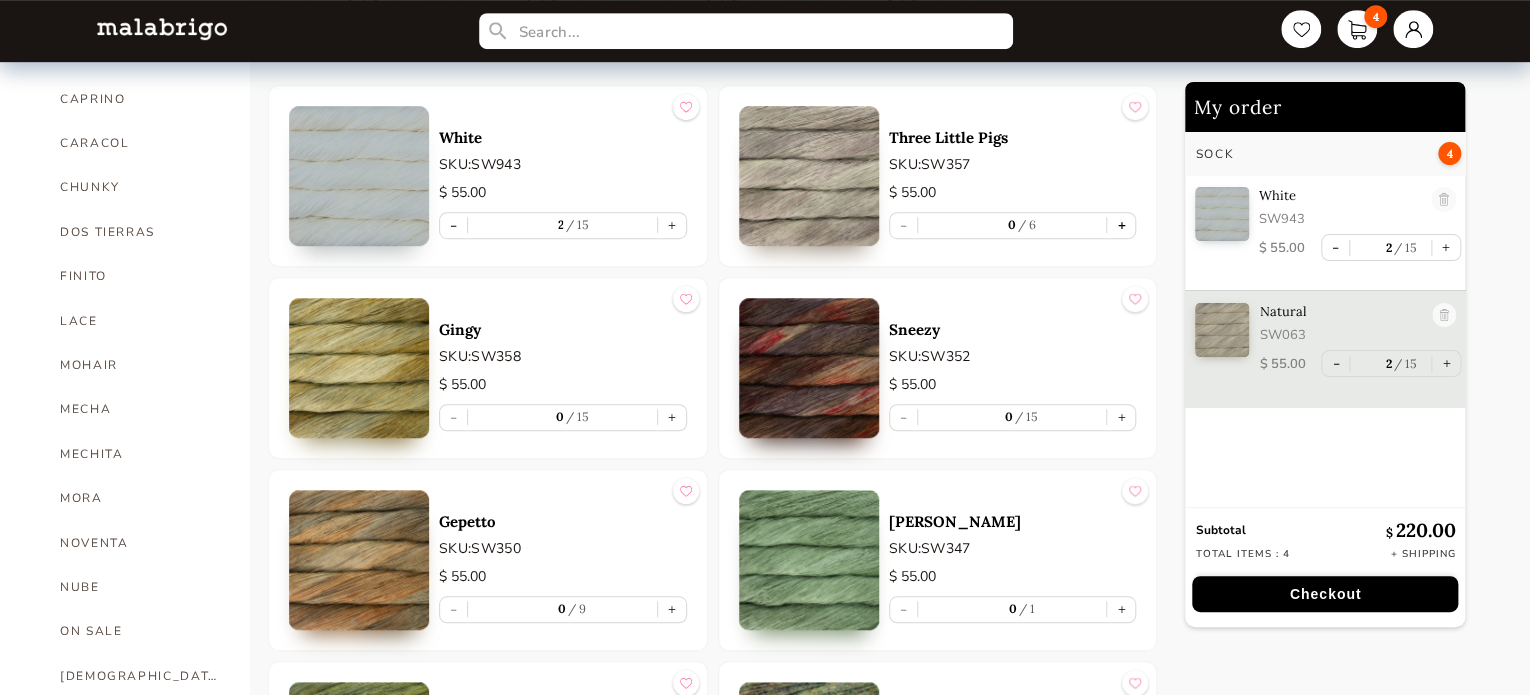 click on "+" at bounding box center [1121, 225] 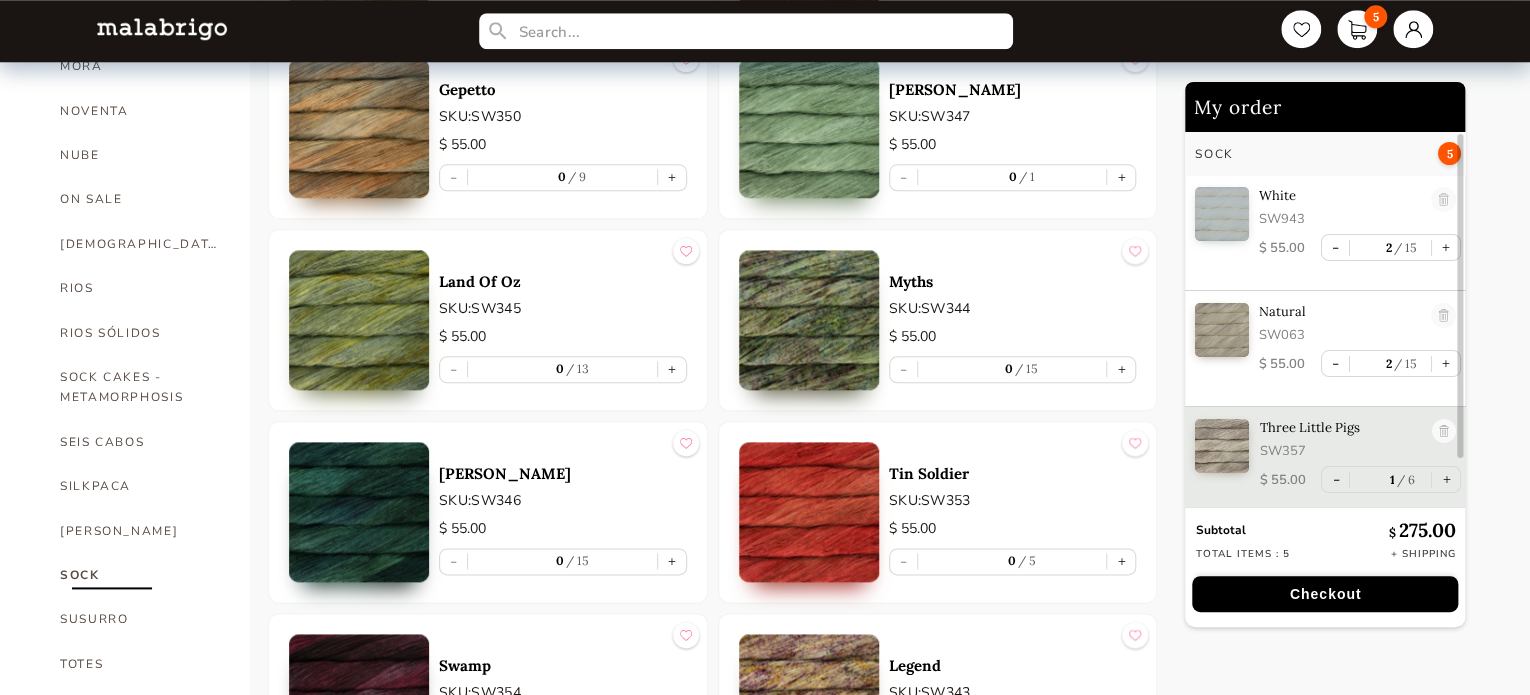 scroll, scrollTop: 1099, scrollLeft: 0, axis: vertical 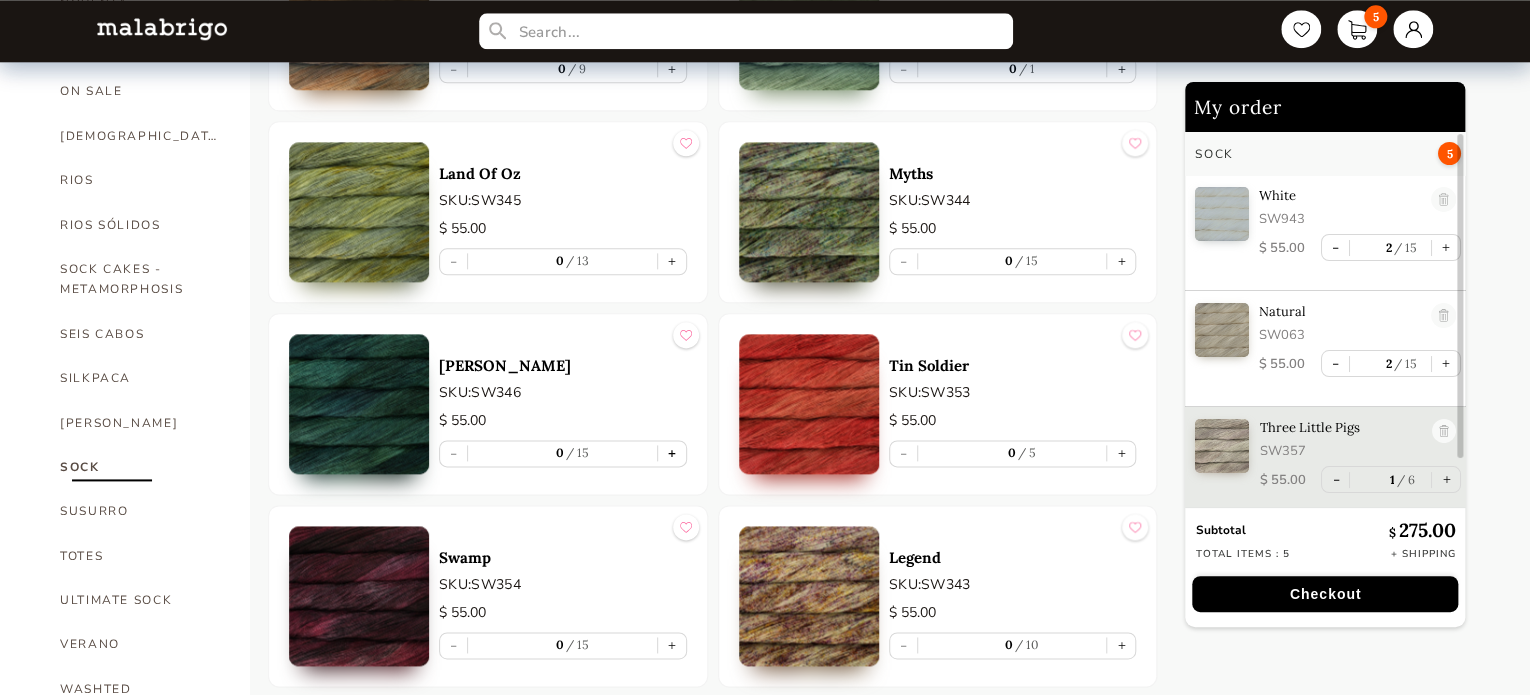 click on "+" at bounding box center (672, 453) 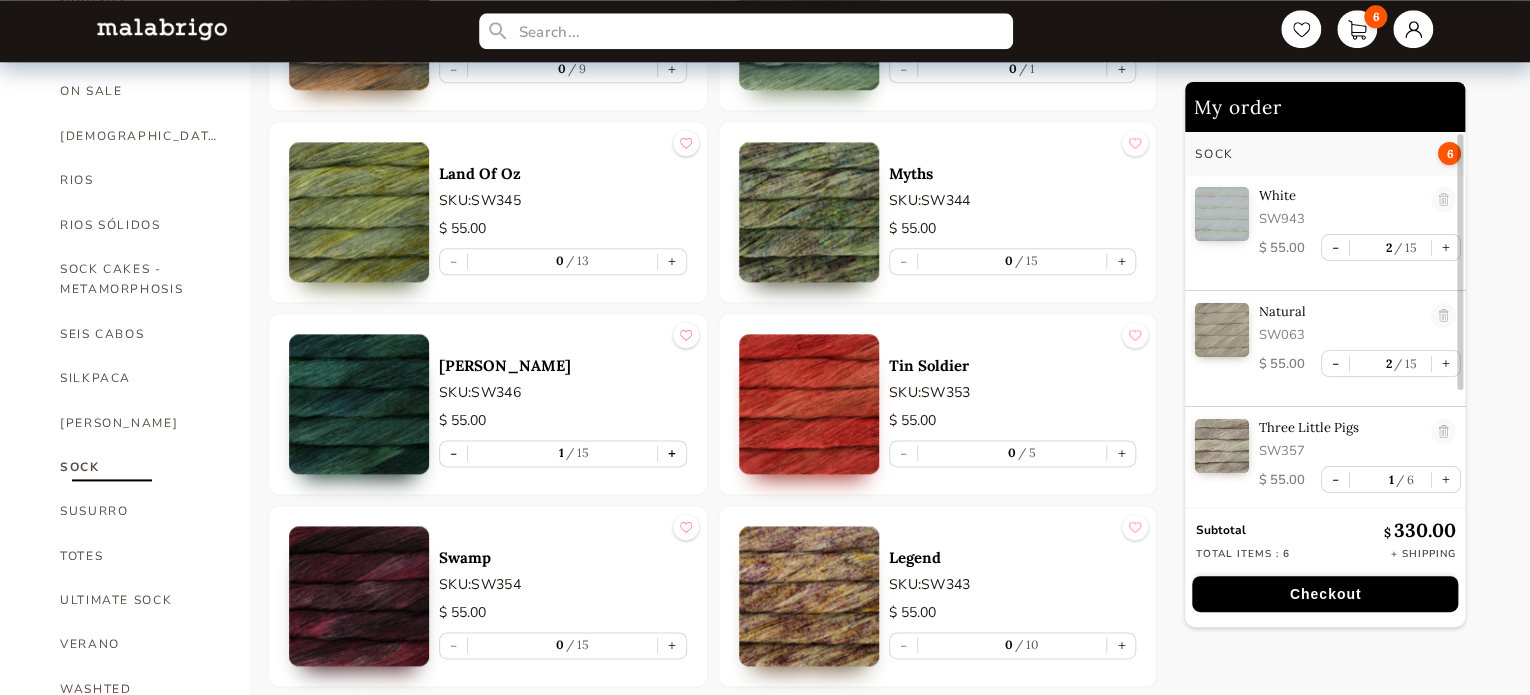 type on "1" 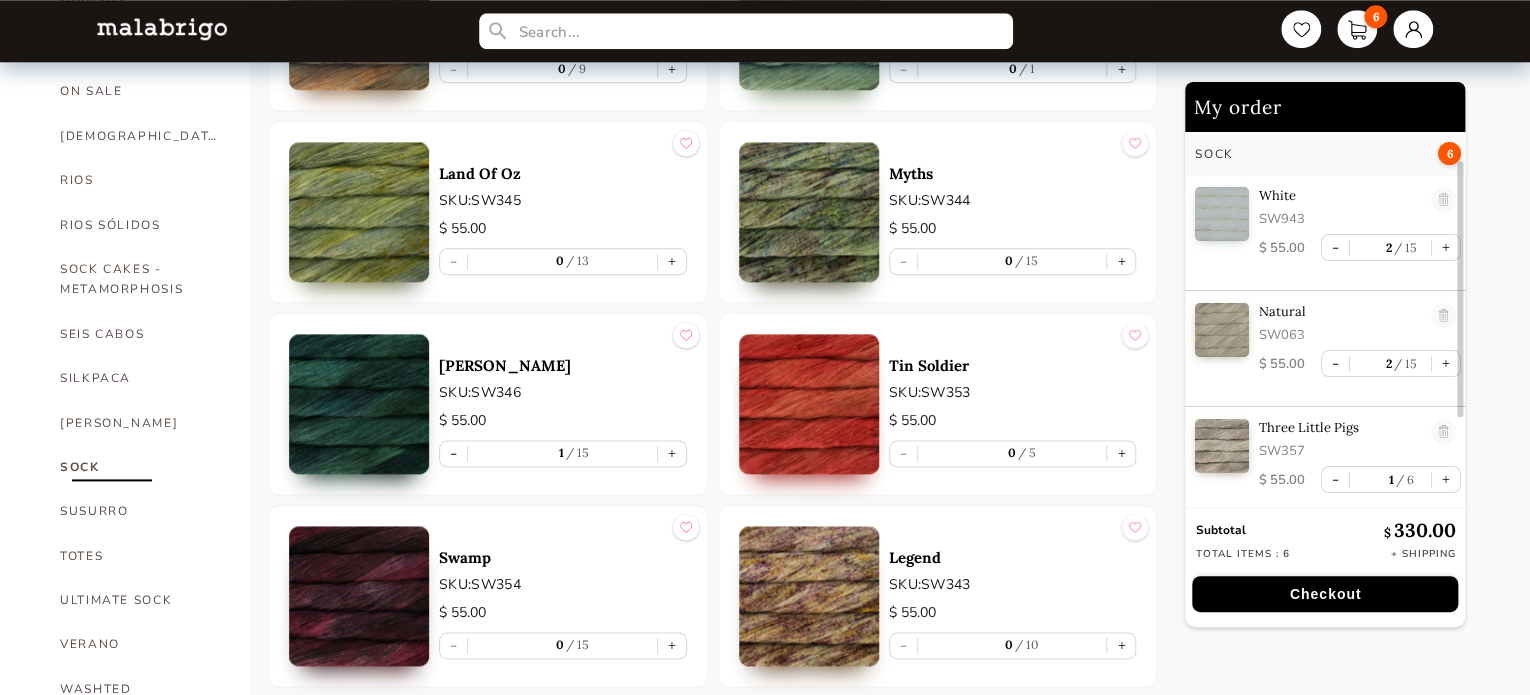 scroll, scrollTop: 87, scrollLeft: 0, axis: vertical 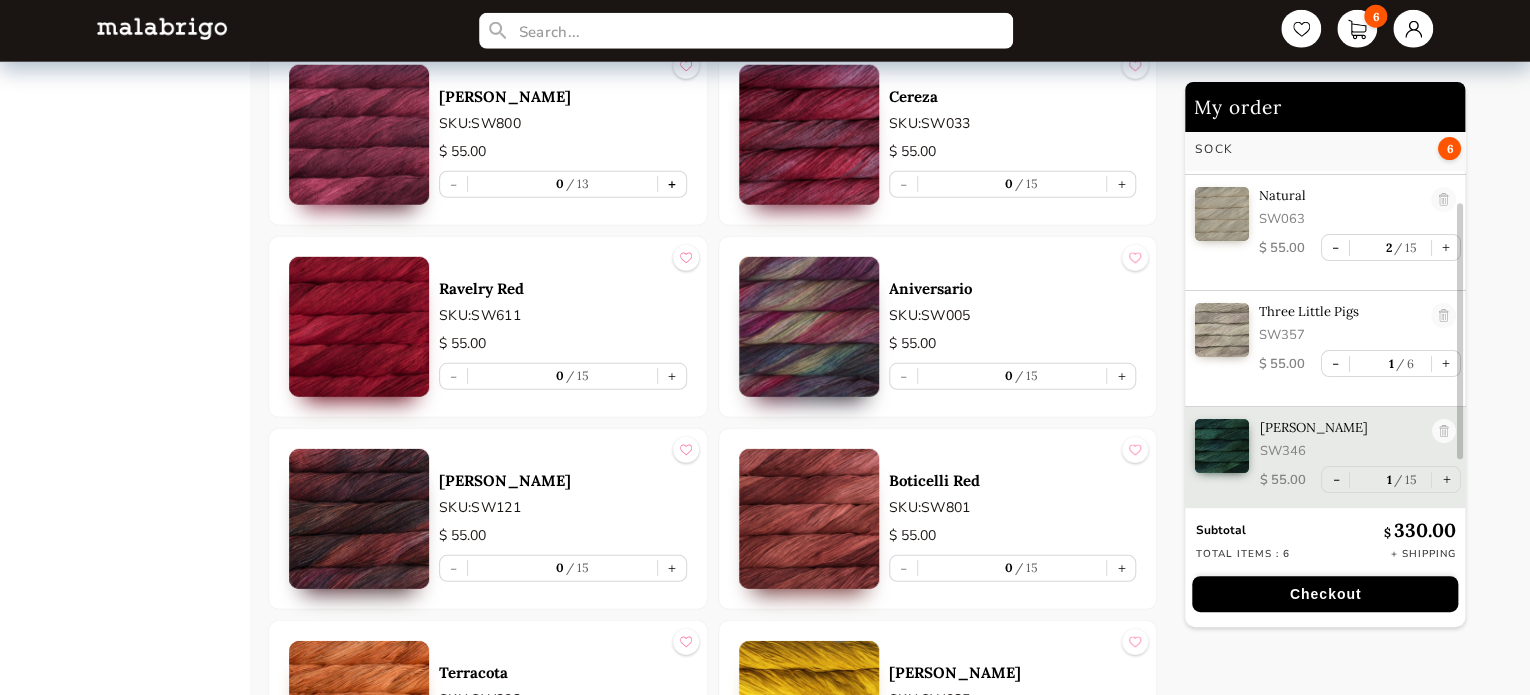 click on "+" at bounding box center (672, 184) 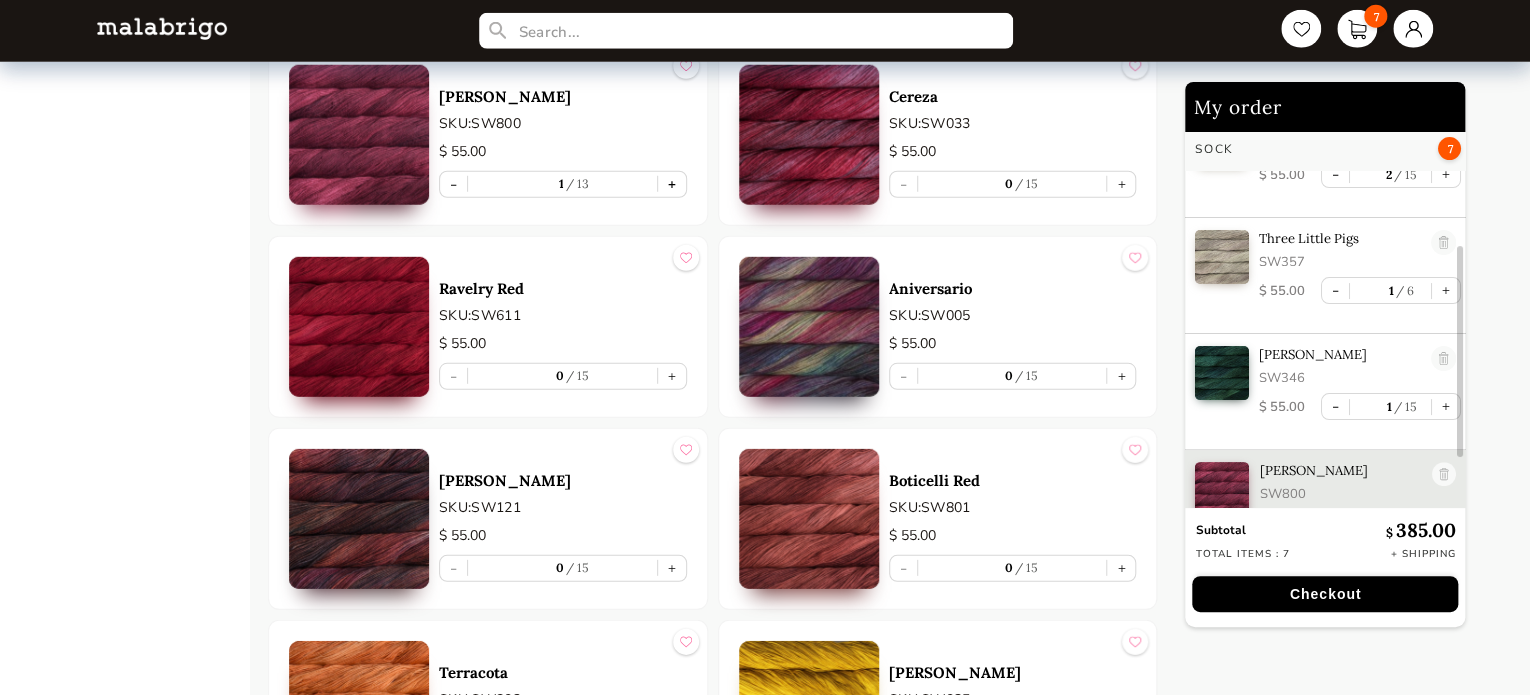 scroll, scrollTop: 225, scrollLeft: 0, axis: vertical 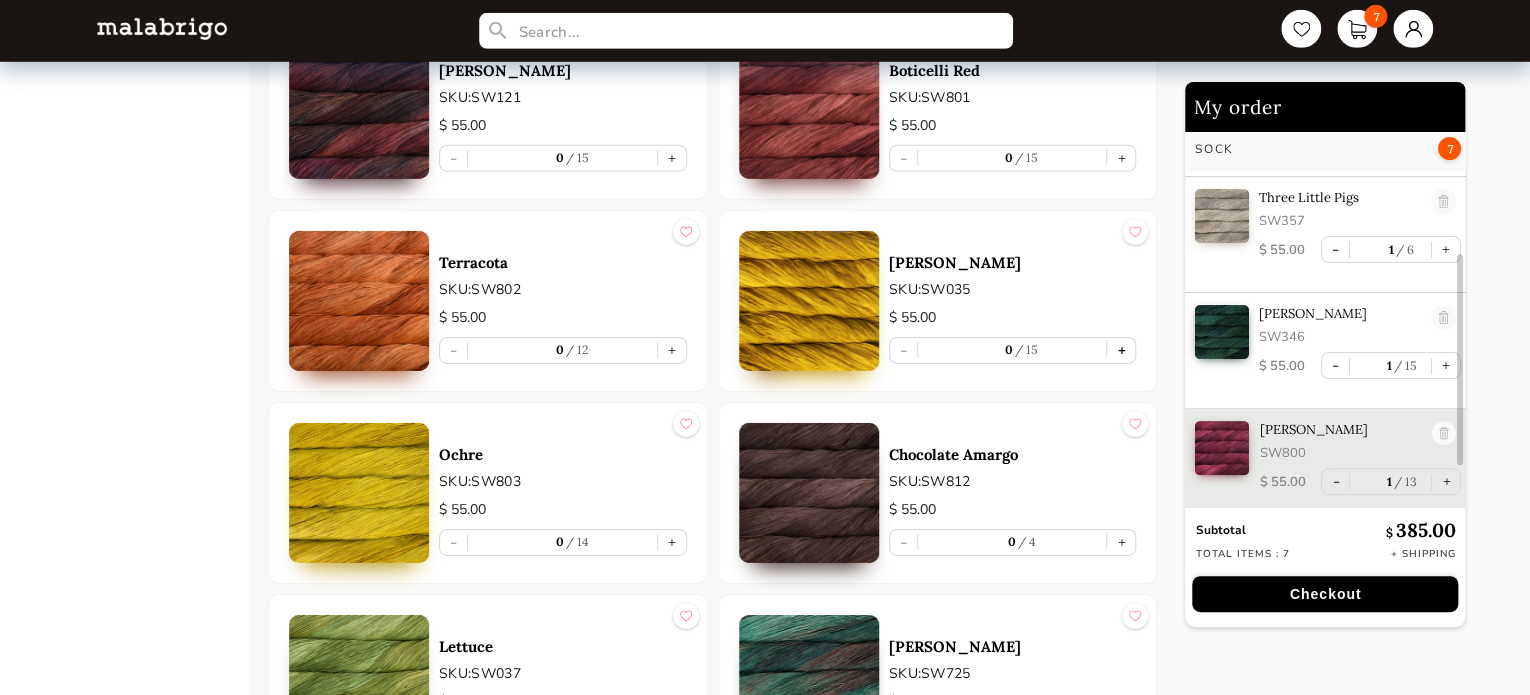 click on "+" at bounding box center [1121, 350] 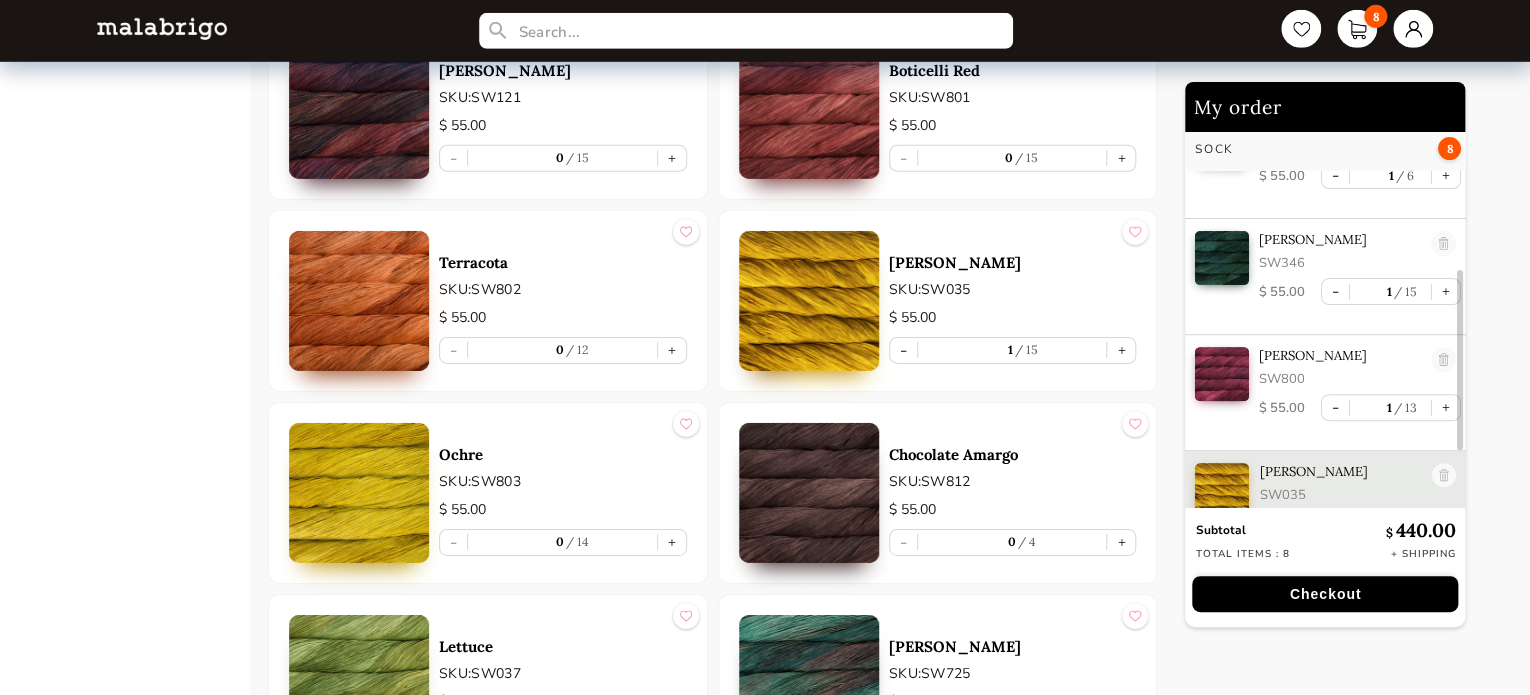 scroll, scrollTop: 341, scrollLeft: 0, axis: vertical 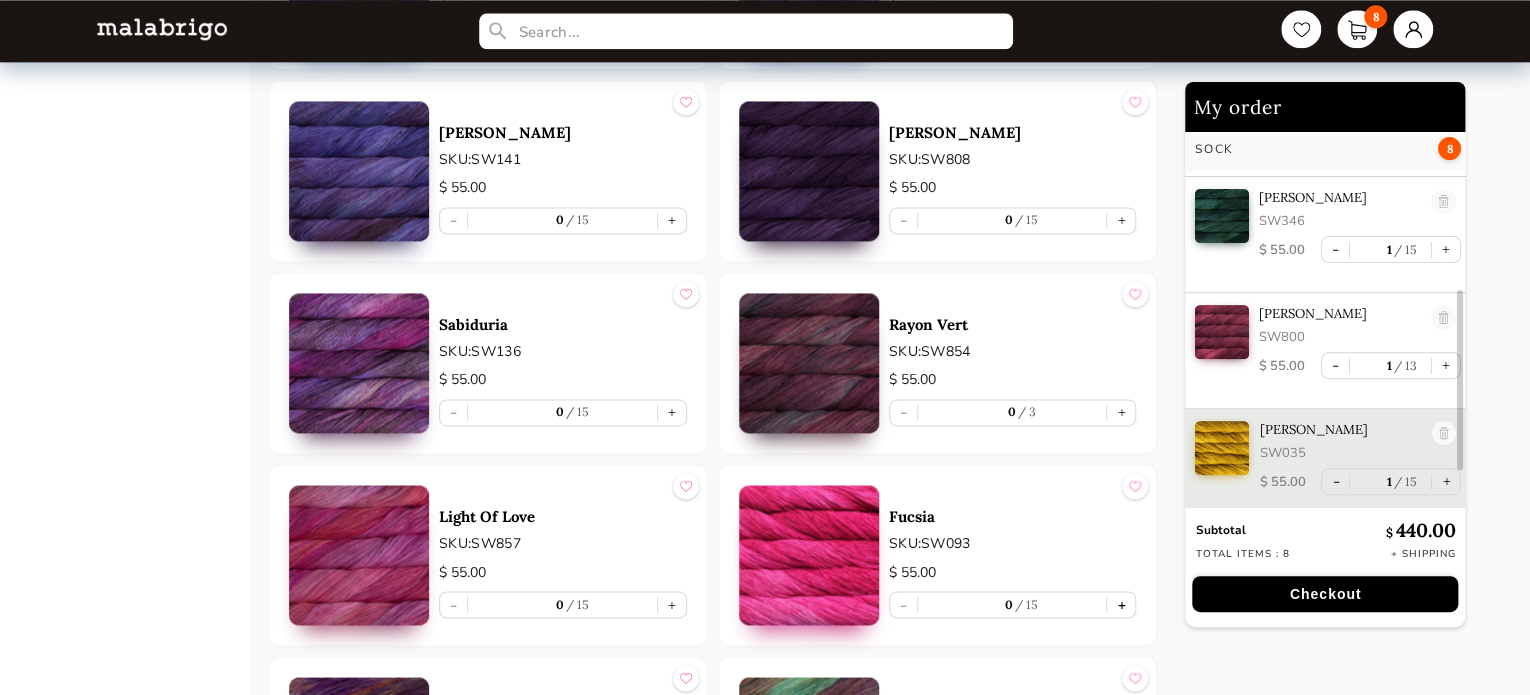 click on "+" at bounding box center (1121, 604) 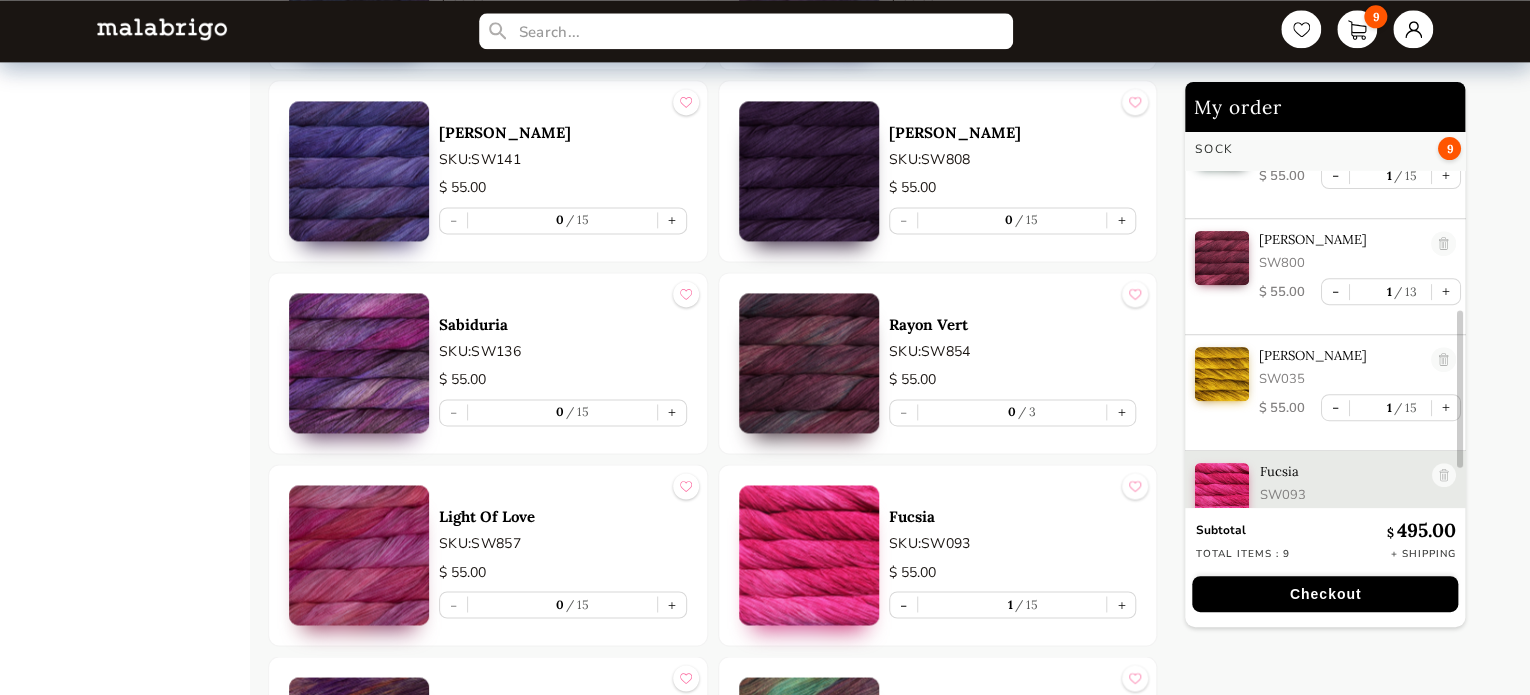 scroll, scrollTop: 457, scrollLeft: 0, axis: vertical 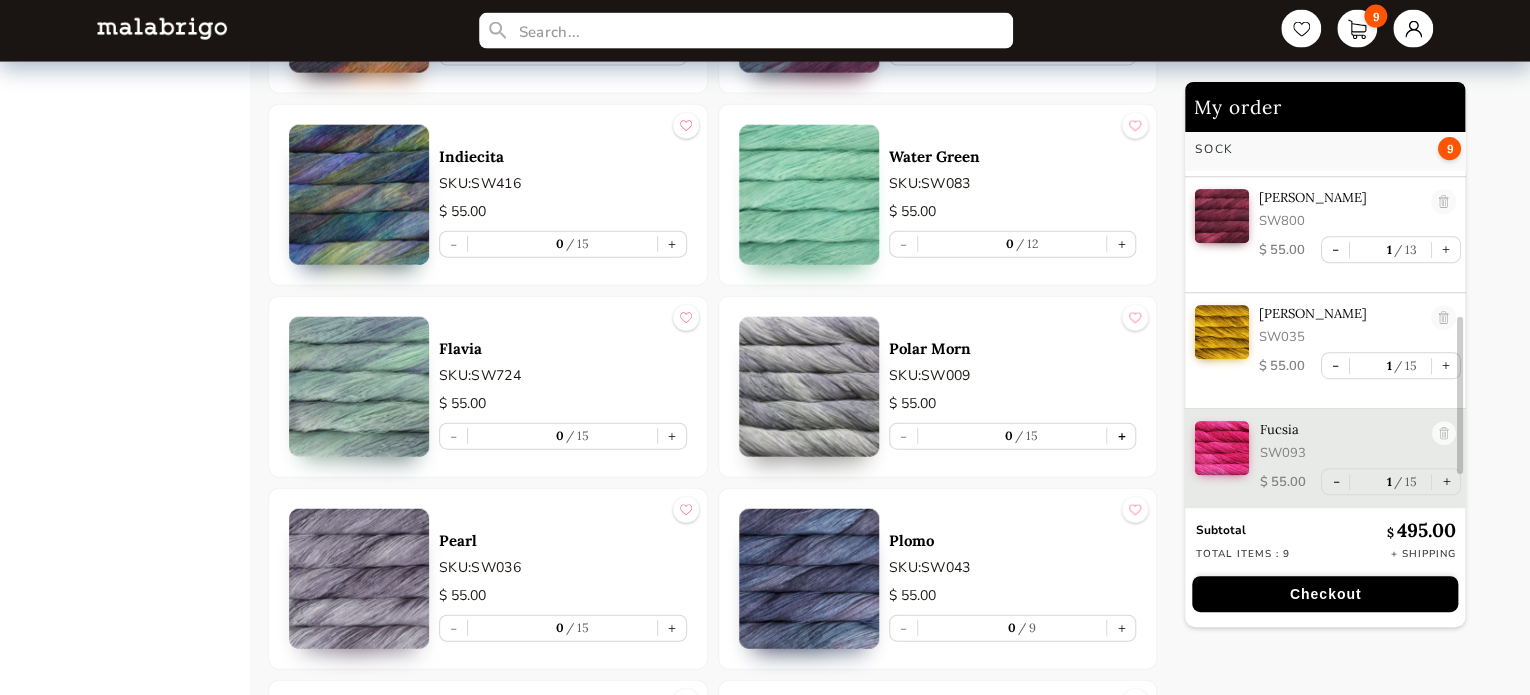 click on "+" at bounding box center [1121, 436] 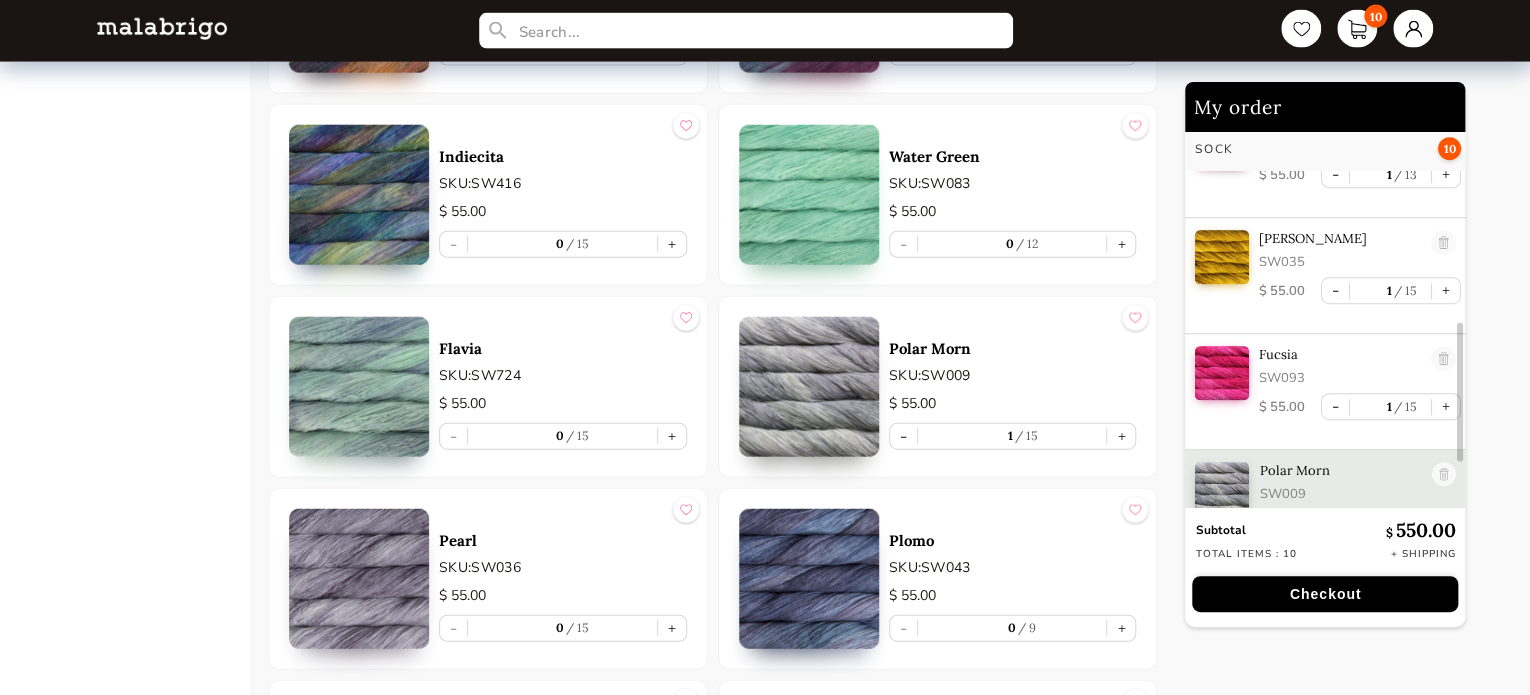 scroll, scrollTop: 573, scrollLeft: 0, axis: vertical 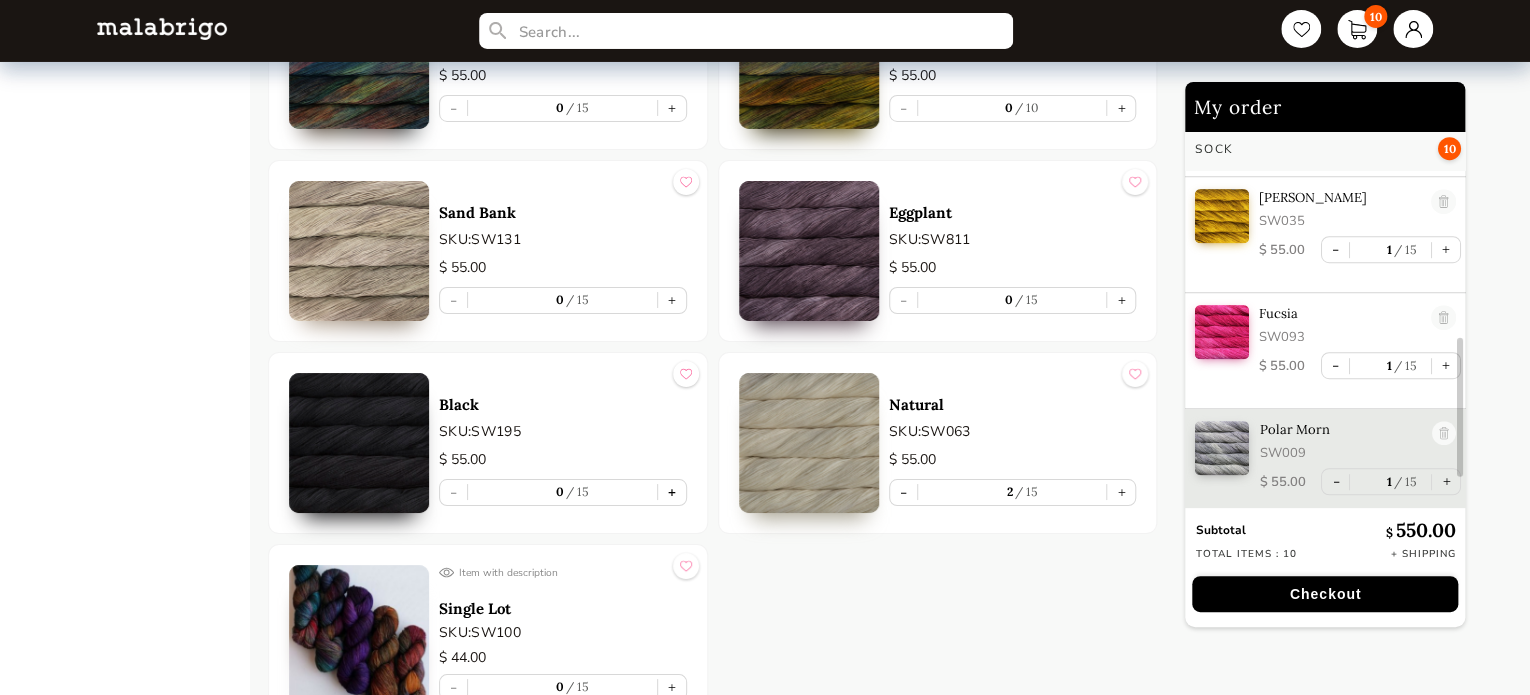 click on "+" at bounding box center [672, 492] 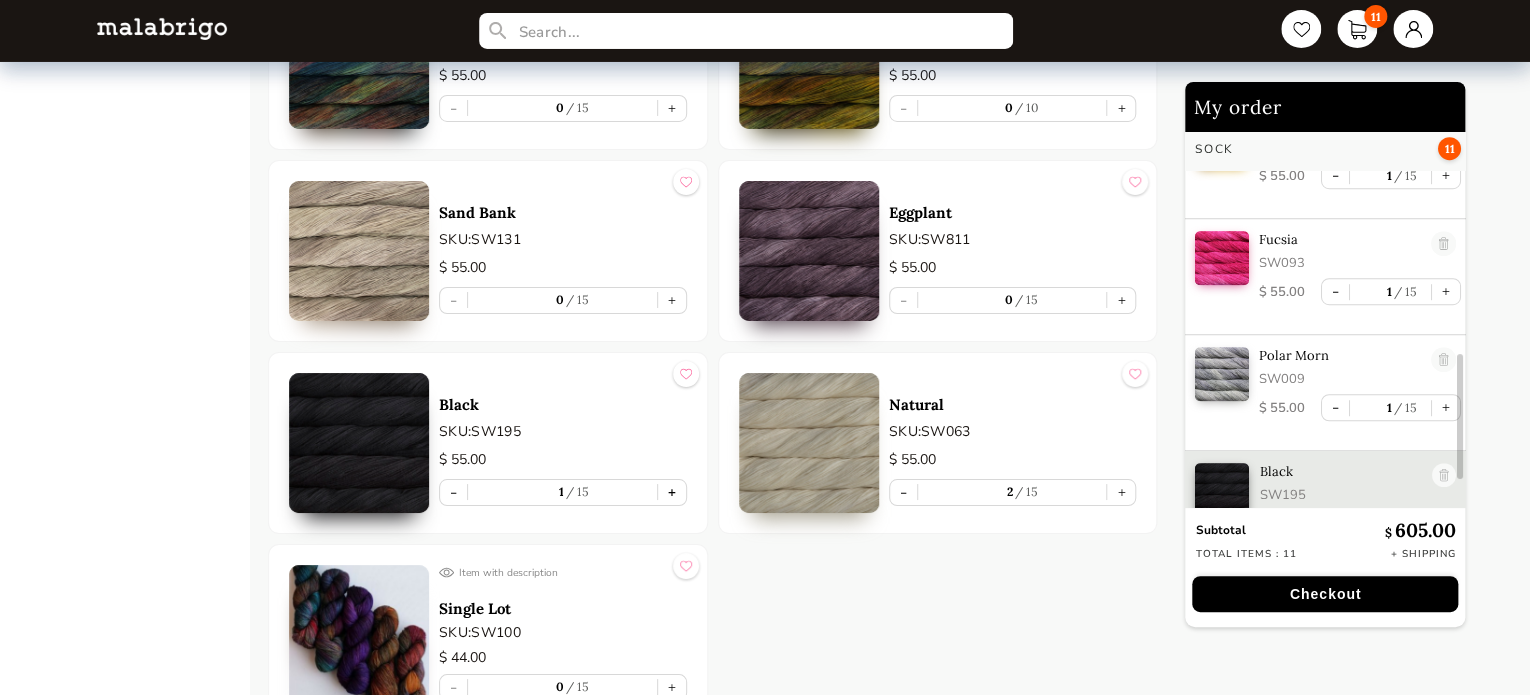scroll, scrollTop: 689, scrollLeft: 0, axis: vertical 